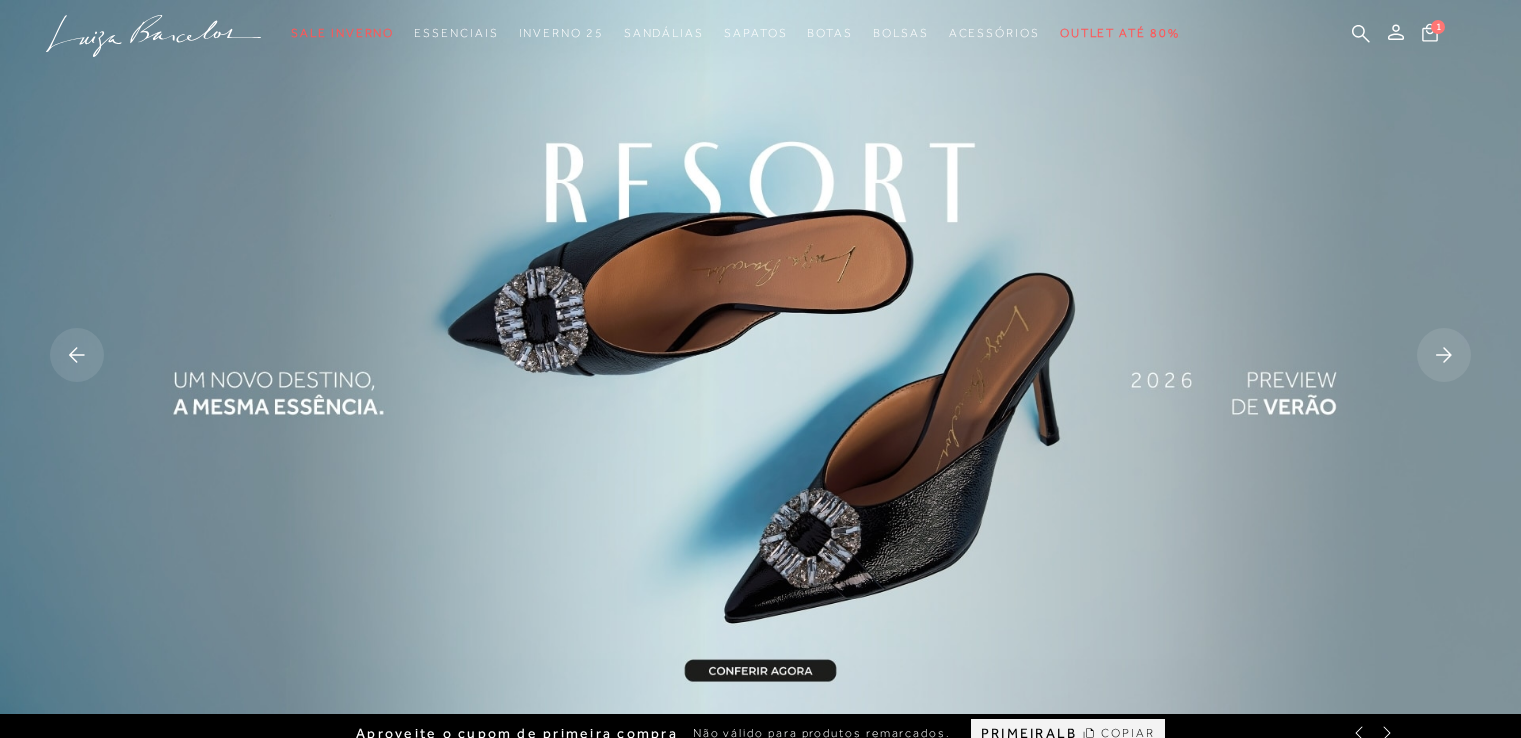 scroll, scrollTop: 0, scrollLeft: 0, axis: both 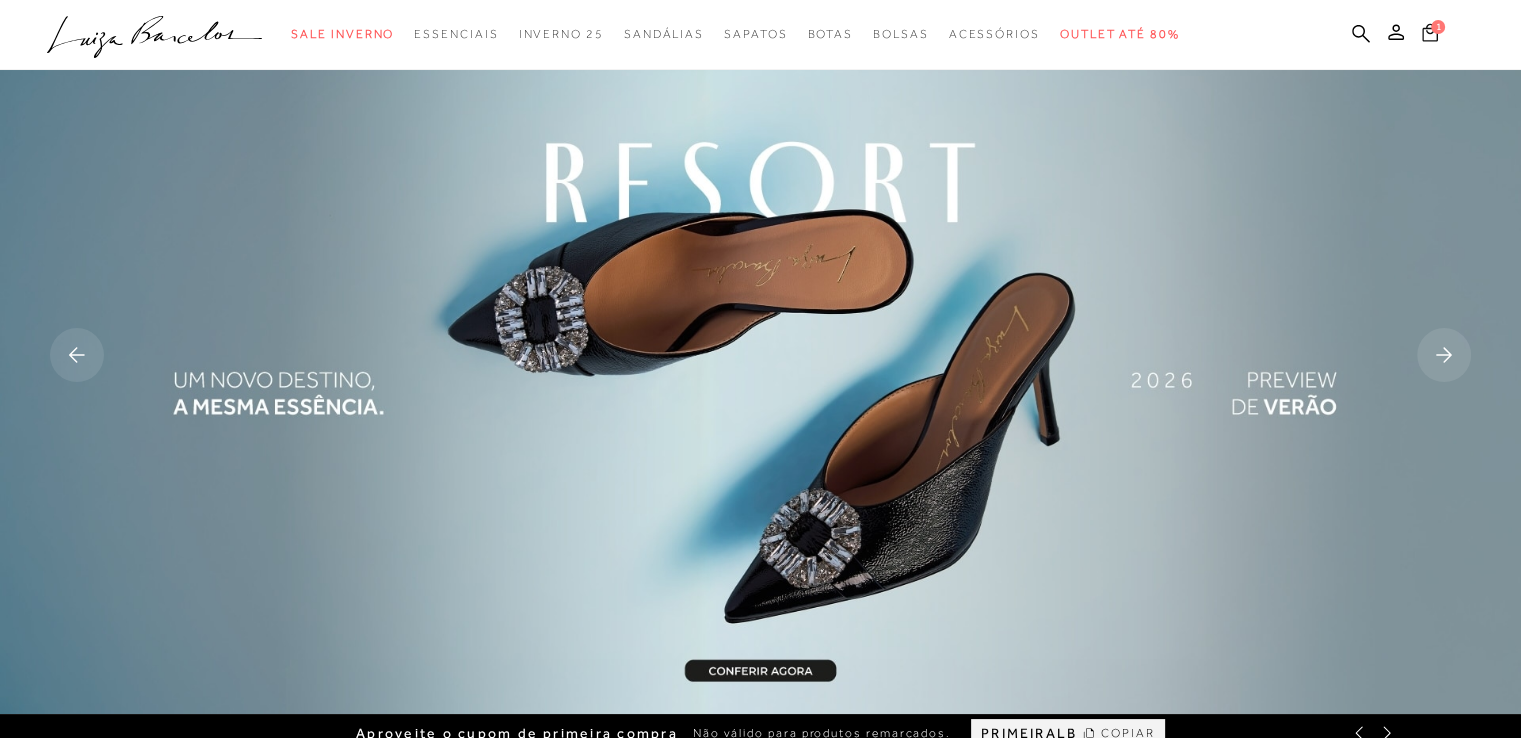 click on "1" at bounding box center (1438, 27) 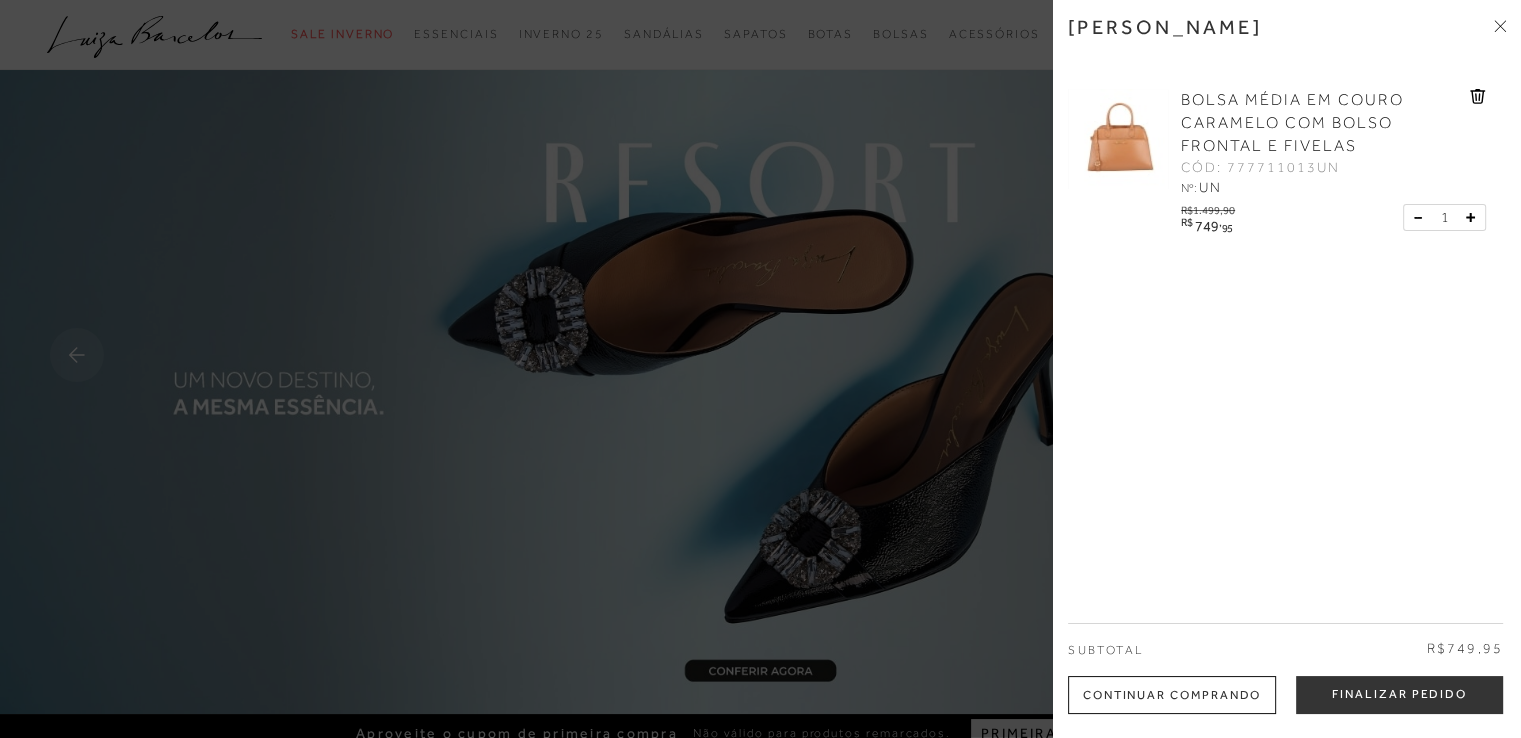 scroll, scrollTop: 0, scrollLeft: 0, axis: both 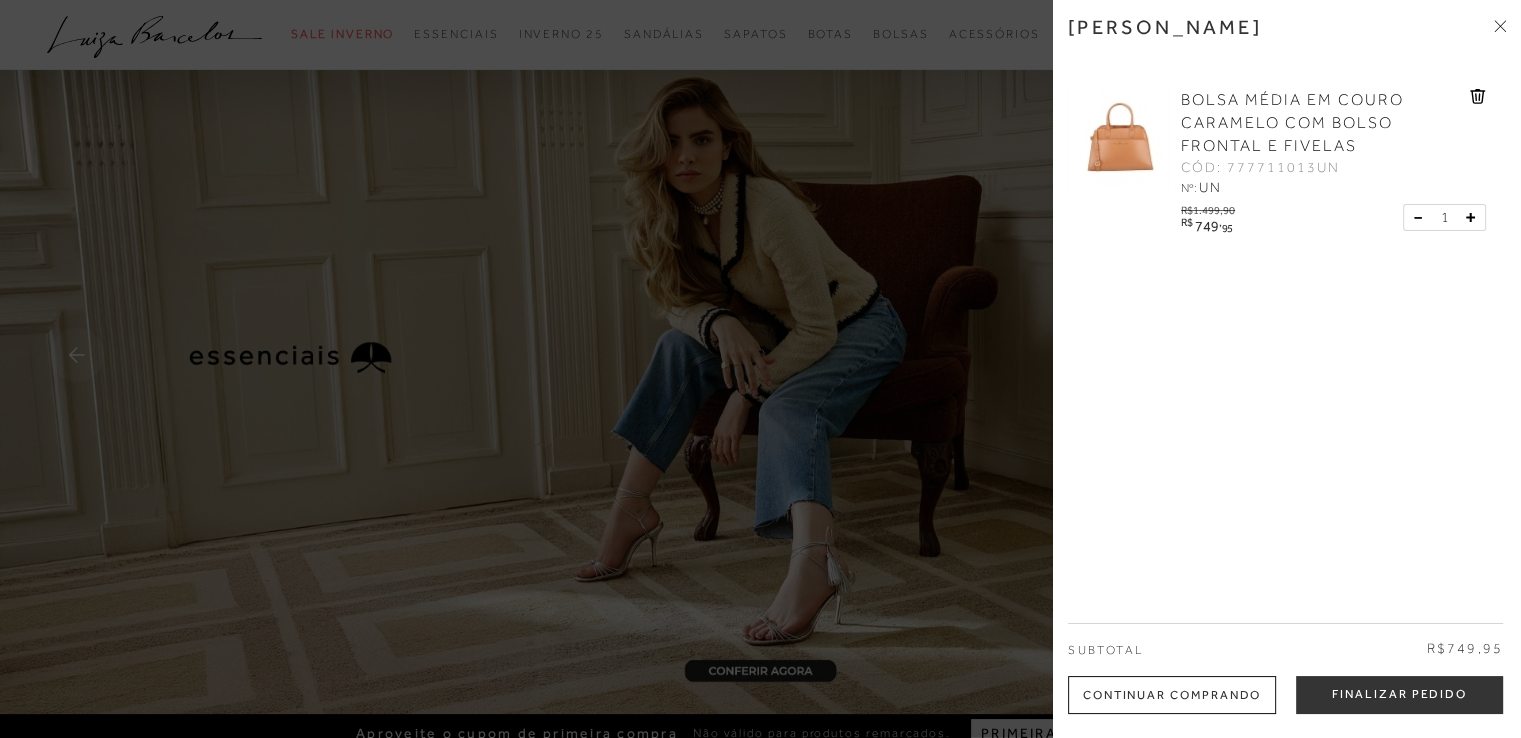click at bounding box center [1118, 139] 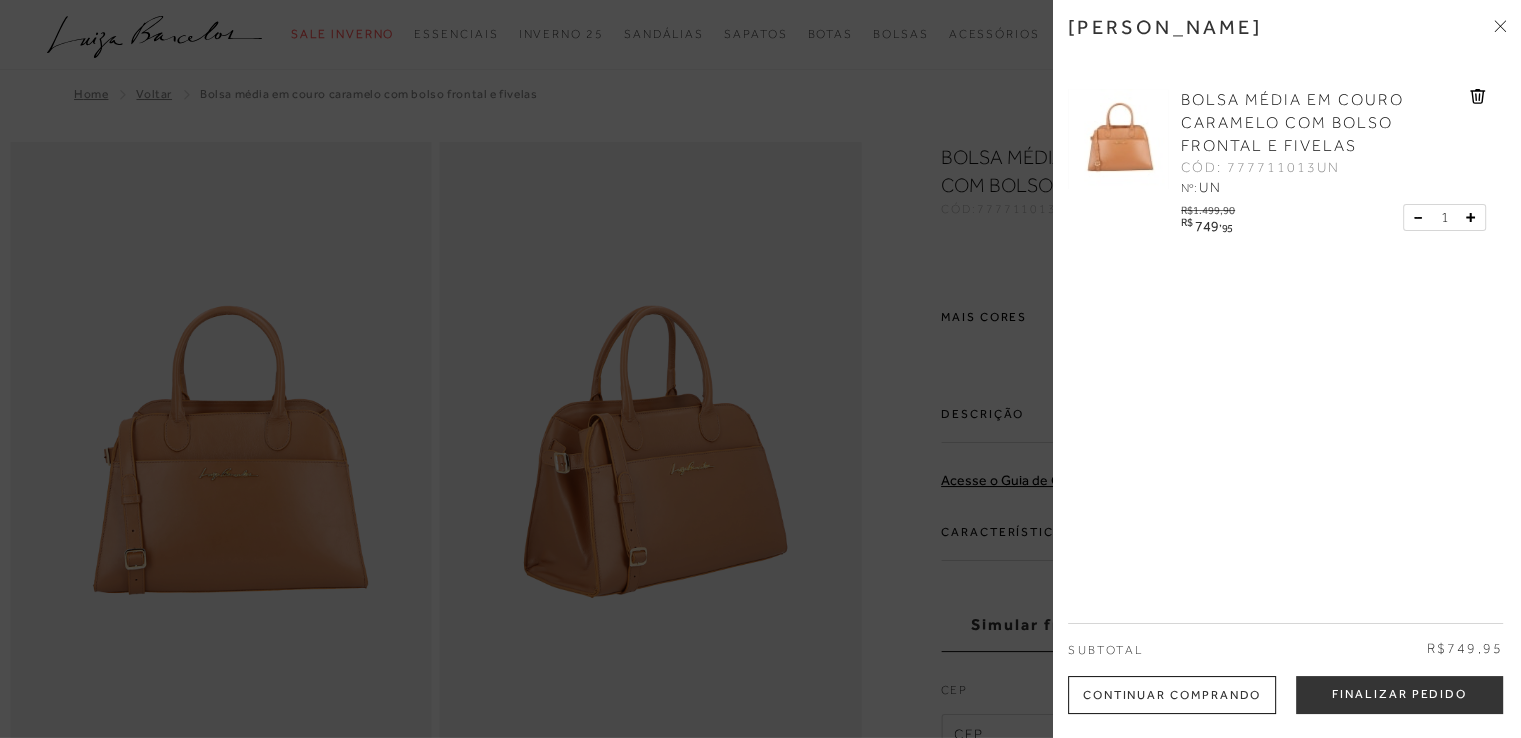 scroll, scrollTop: 0, scrollLeft: 0, axis: both 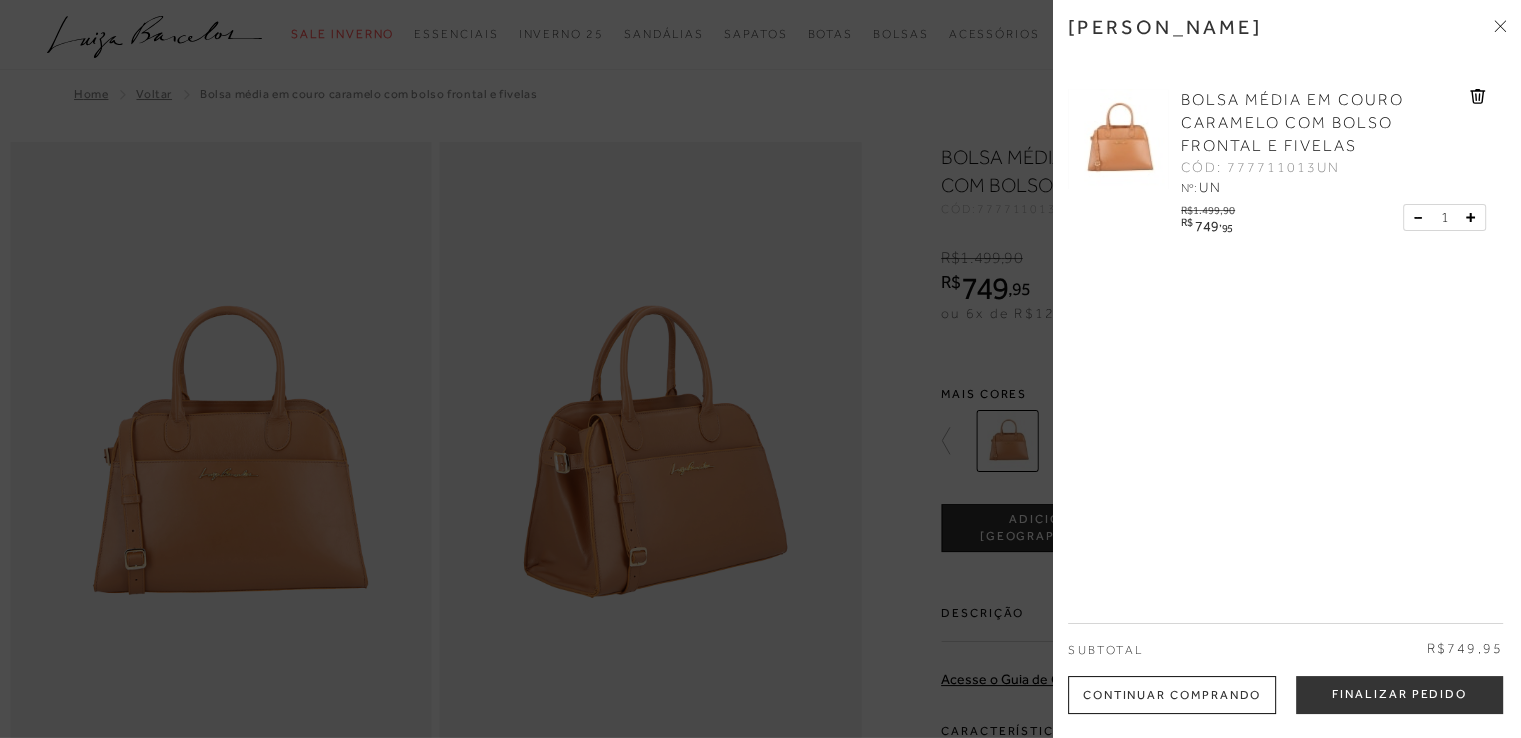 click at bounding box center (760, 369) 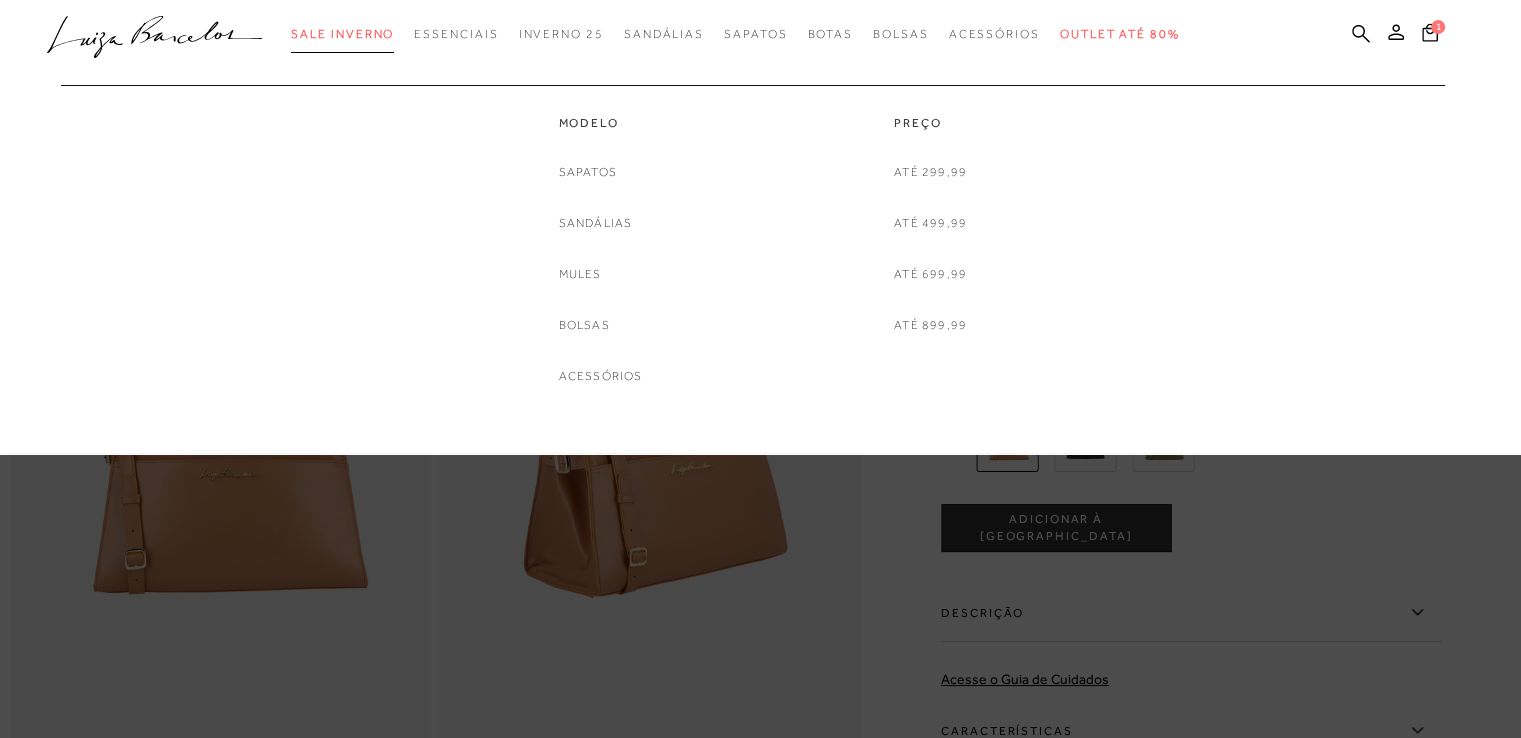 click on "Sale Inverno" at bounding box center [342, 34] 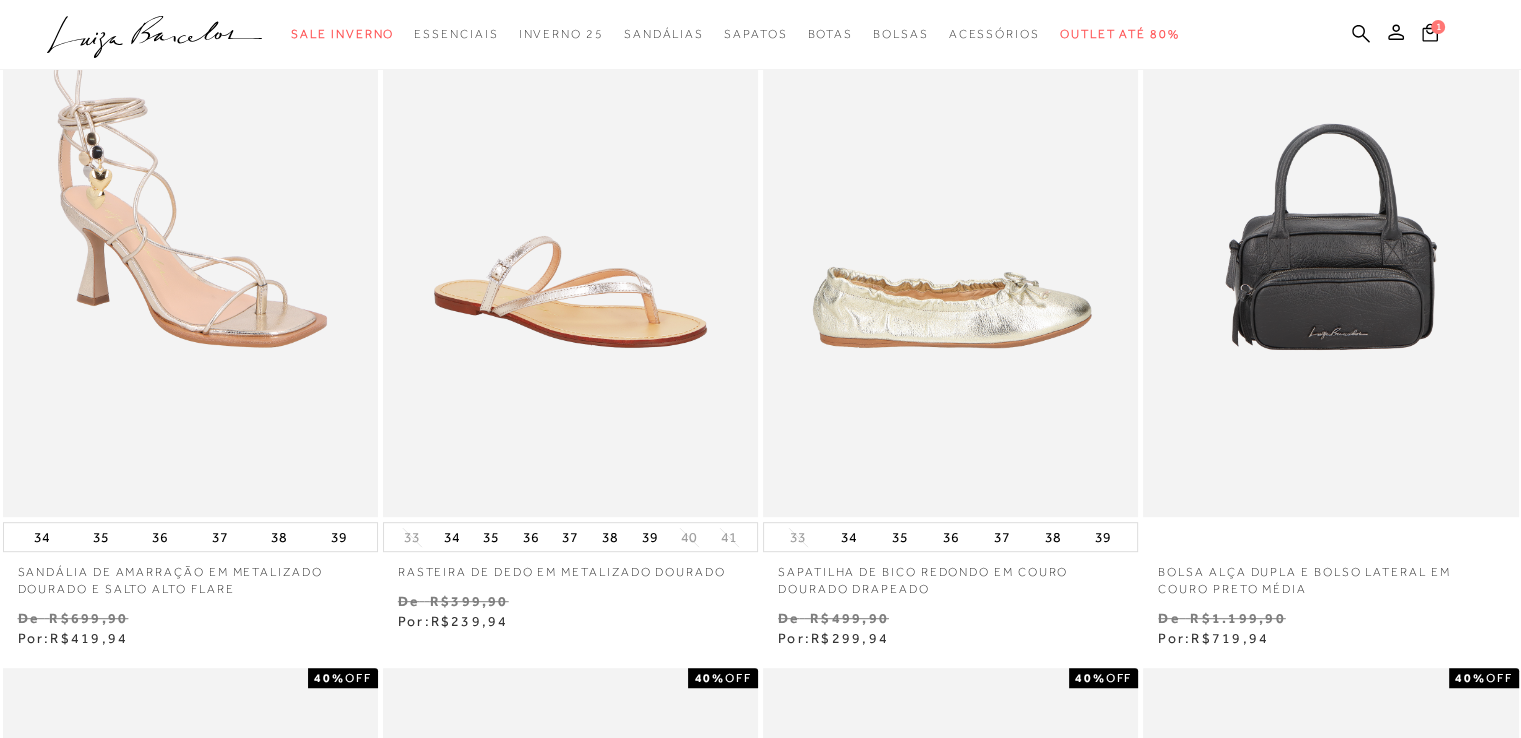 scroll, scrollTop: 900, scrollLeft: 0, axis: vertical 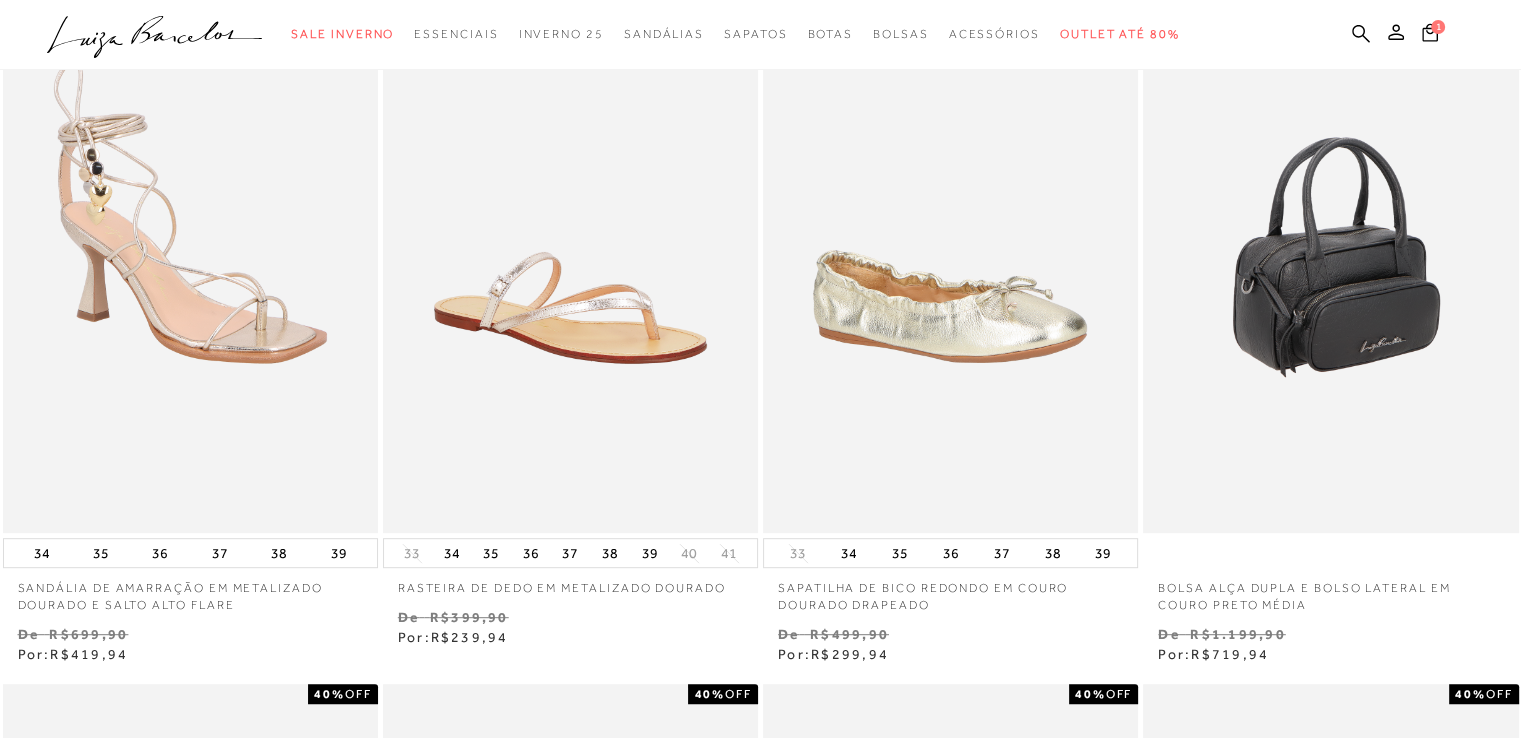 click at bounding box center [1331, 251] 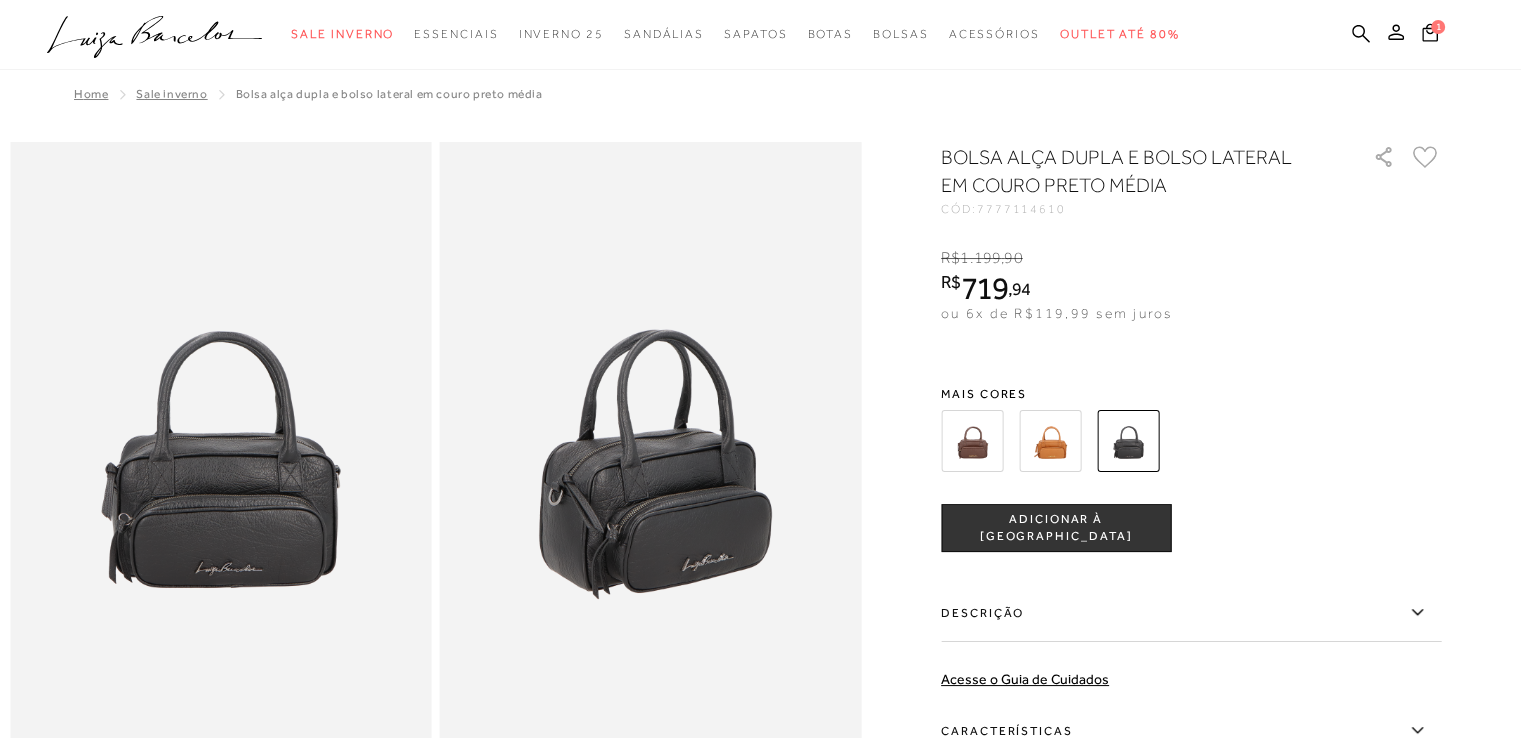 scroll, scrollTop: 0, scrollLeft: 0, axis: both 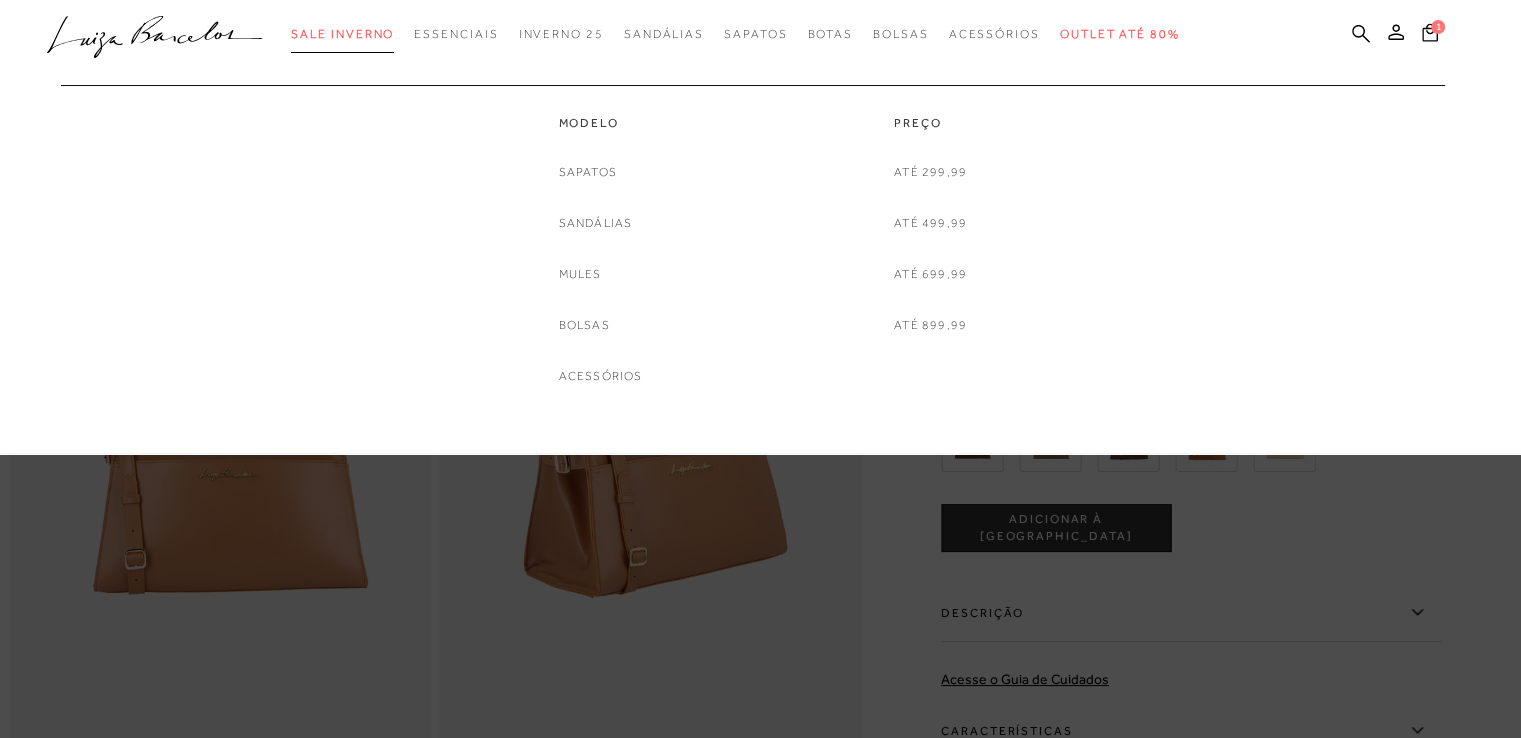 click on "Sale Inverno" at bounding box center (342, 34) 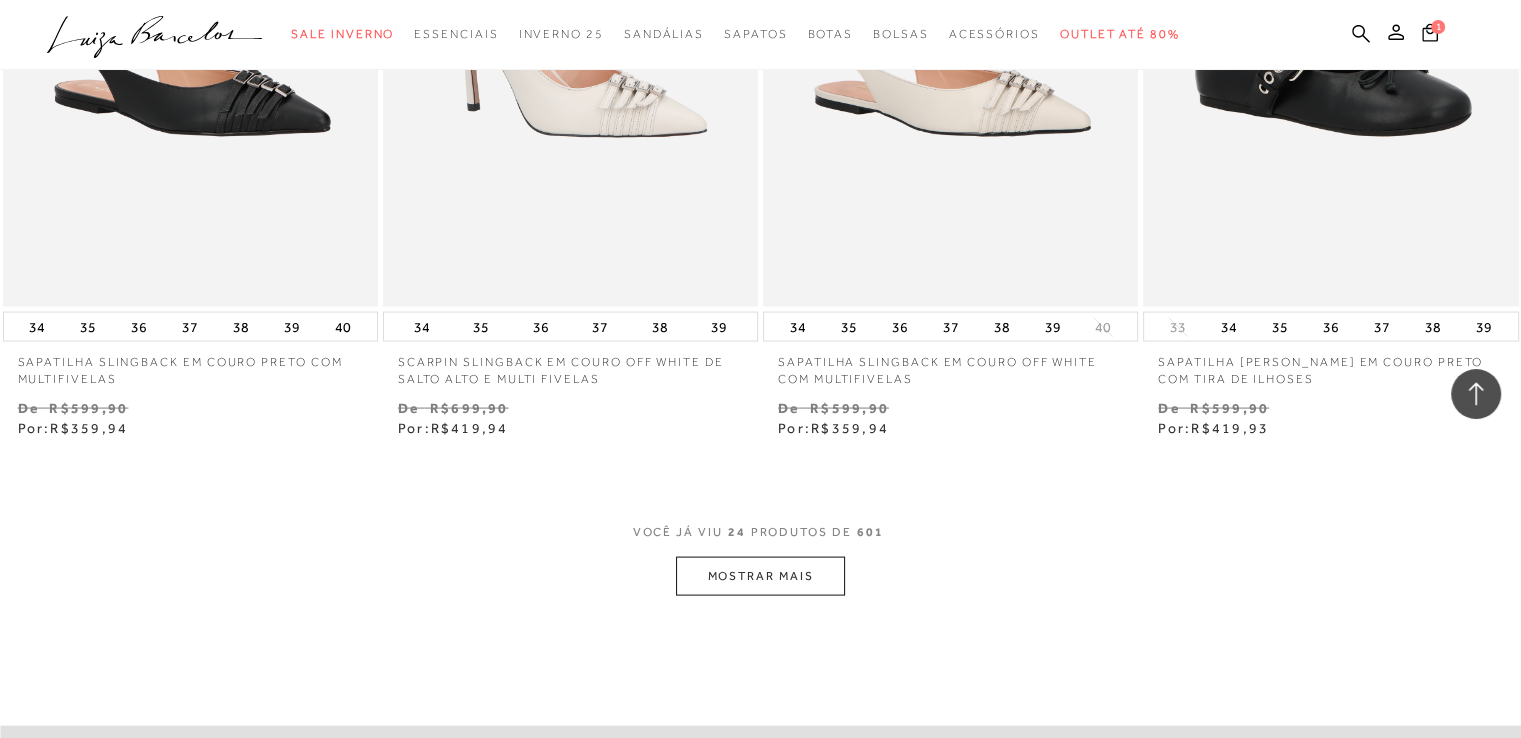 scroll, scrollTop: 4000, scrollLeft: 0, axis: vertical 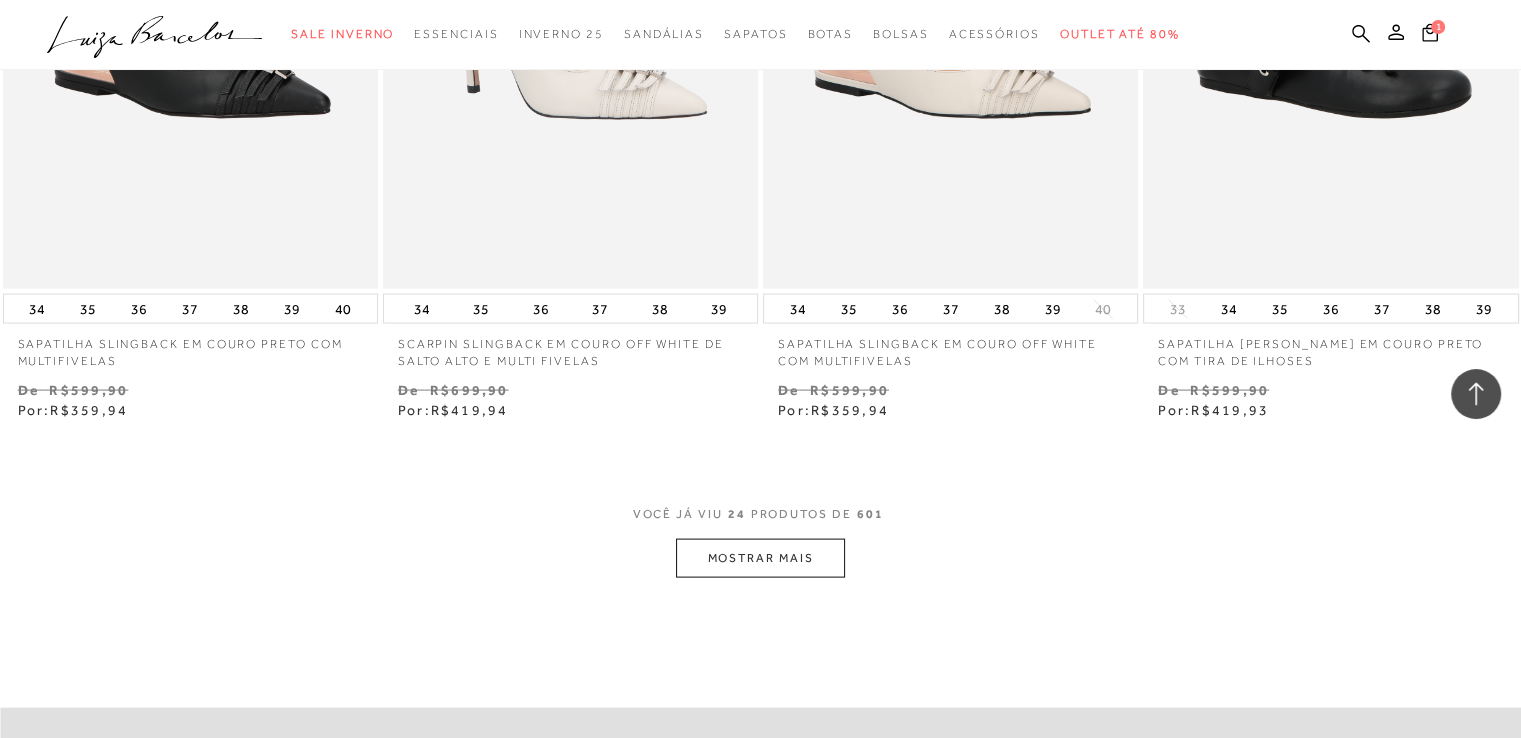 click on "MOSTRAR MAIS" at bounding box center [760, 558] 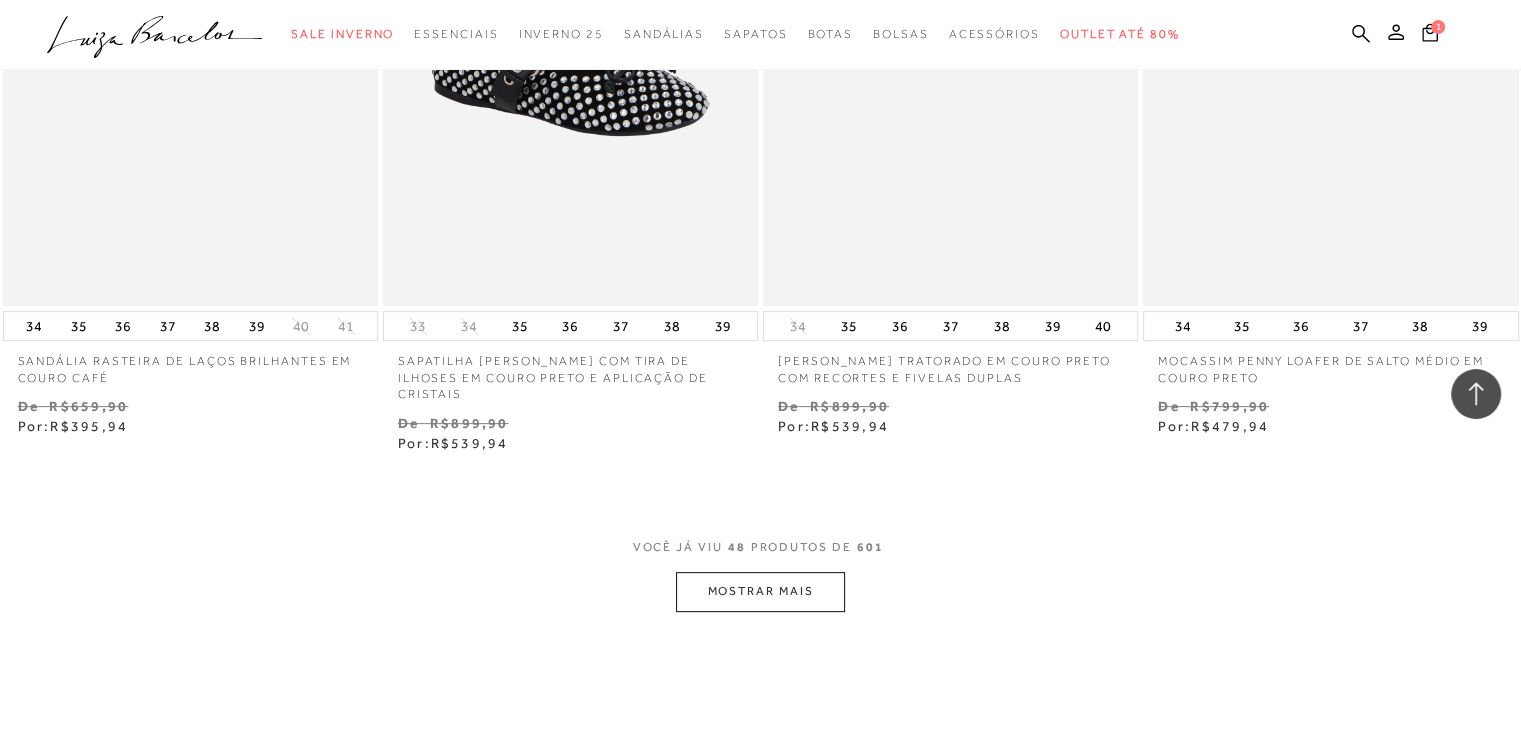 scroll, scrollTop: 8400, scrollLeft: 0, axis: vertical 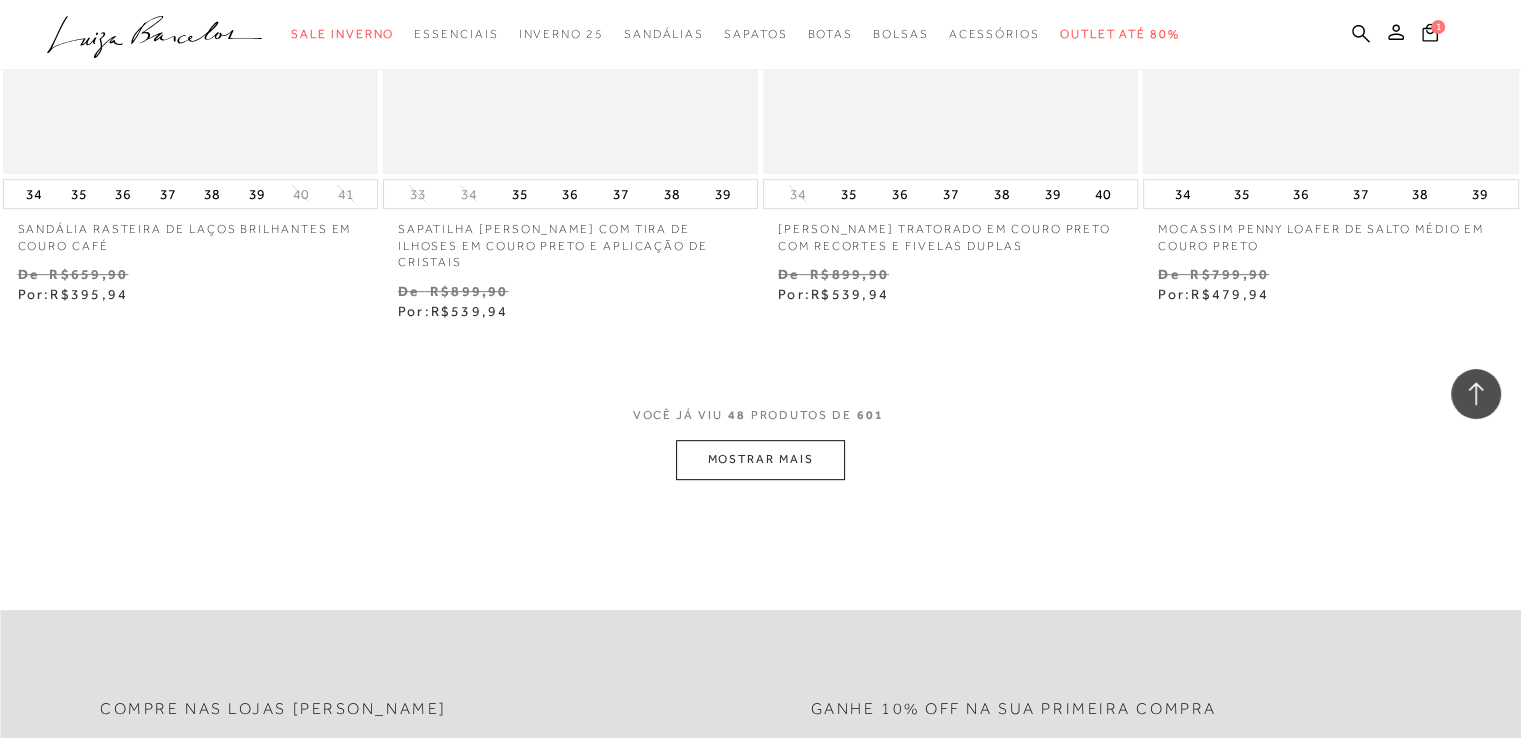 click on "MOSTRAR MAIS" at bounding box center (760, 459) 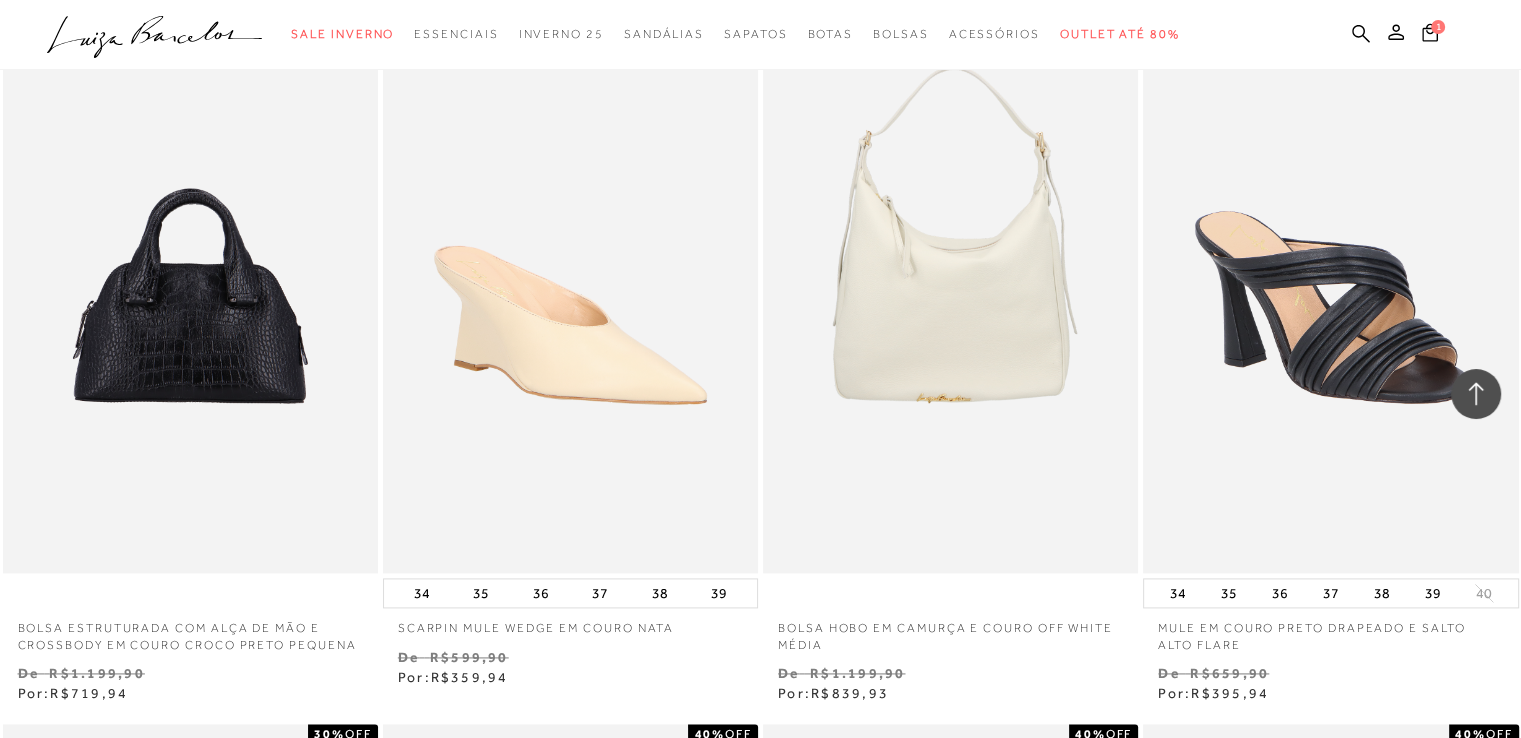scroll, scrollTop: 10200, scrollLeft: 0, axis: vertical 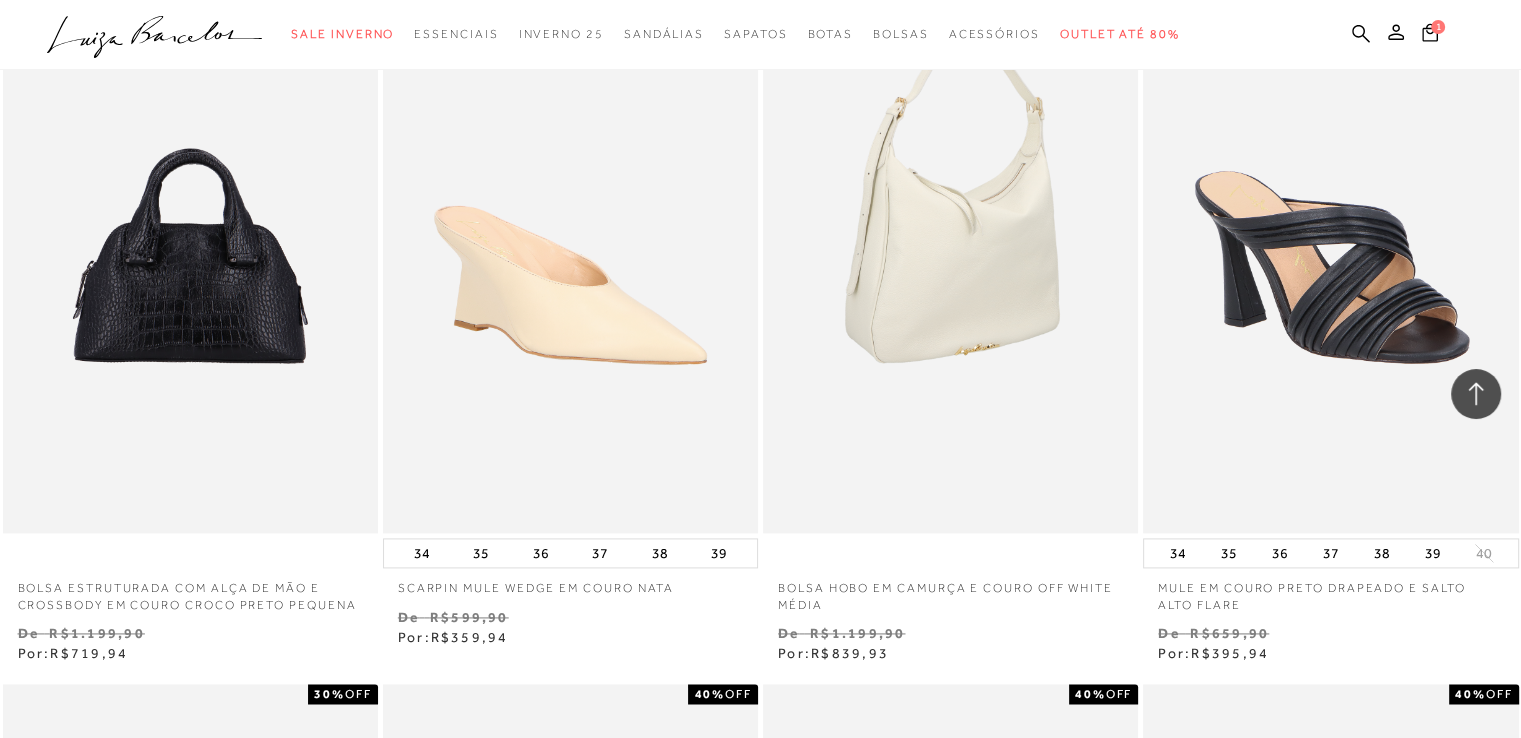 click at bounding box center (951, 251) 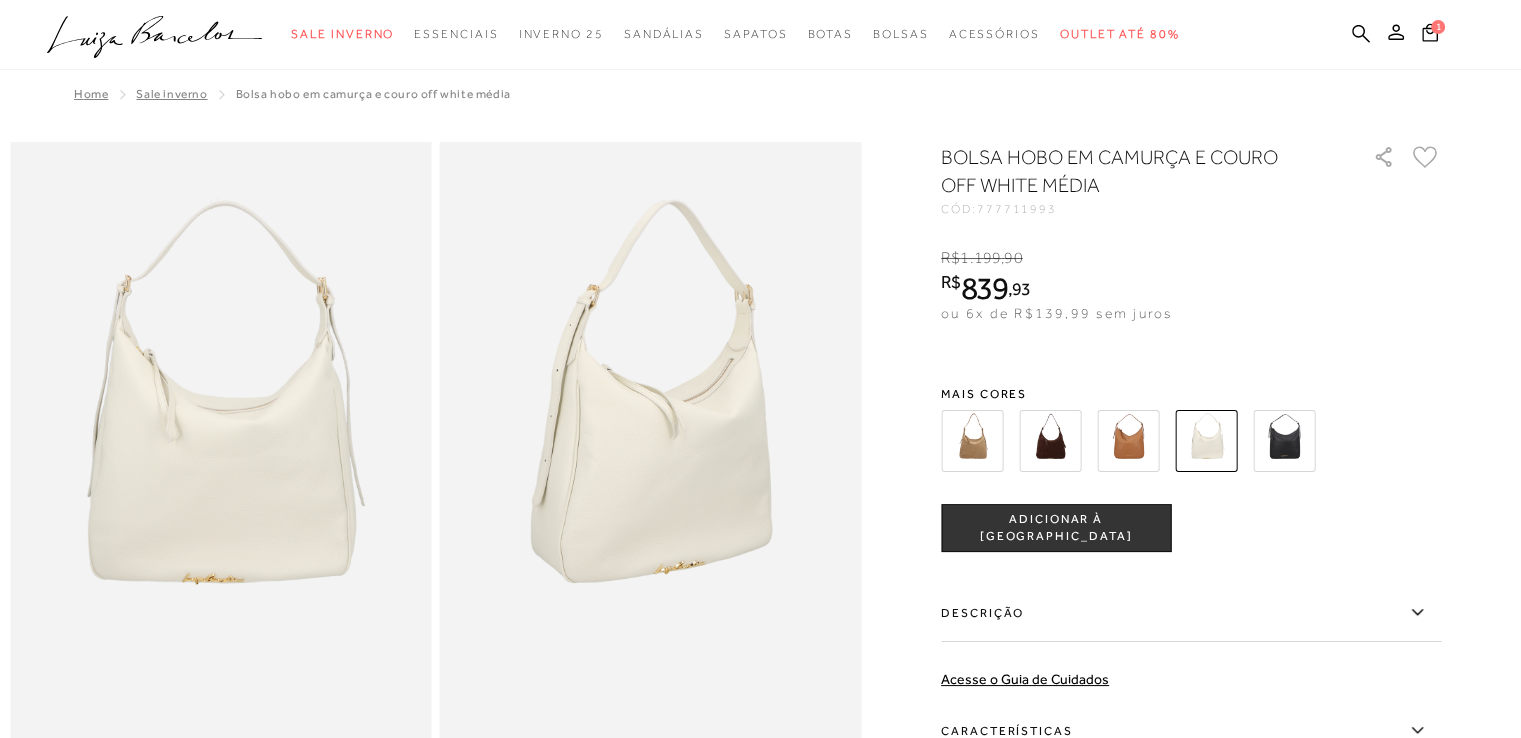 scroll, scrollTop: 0, scrollLeft: 0, axis: both 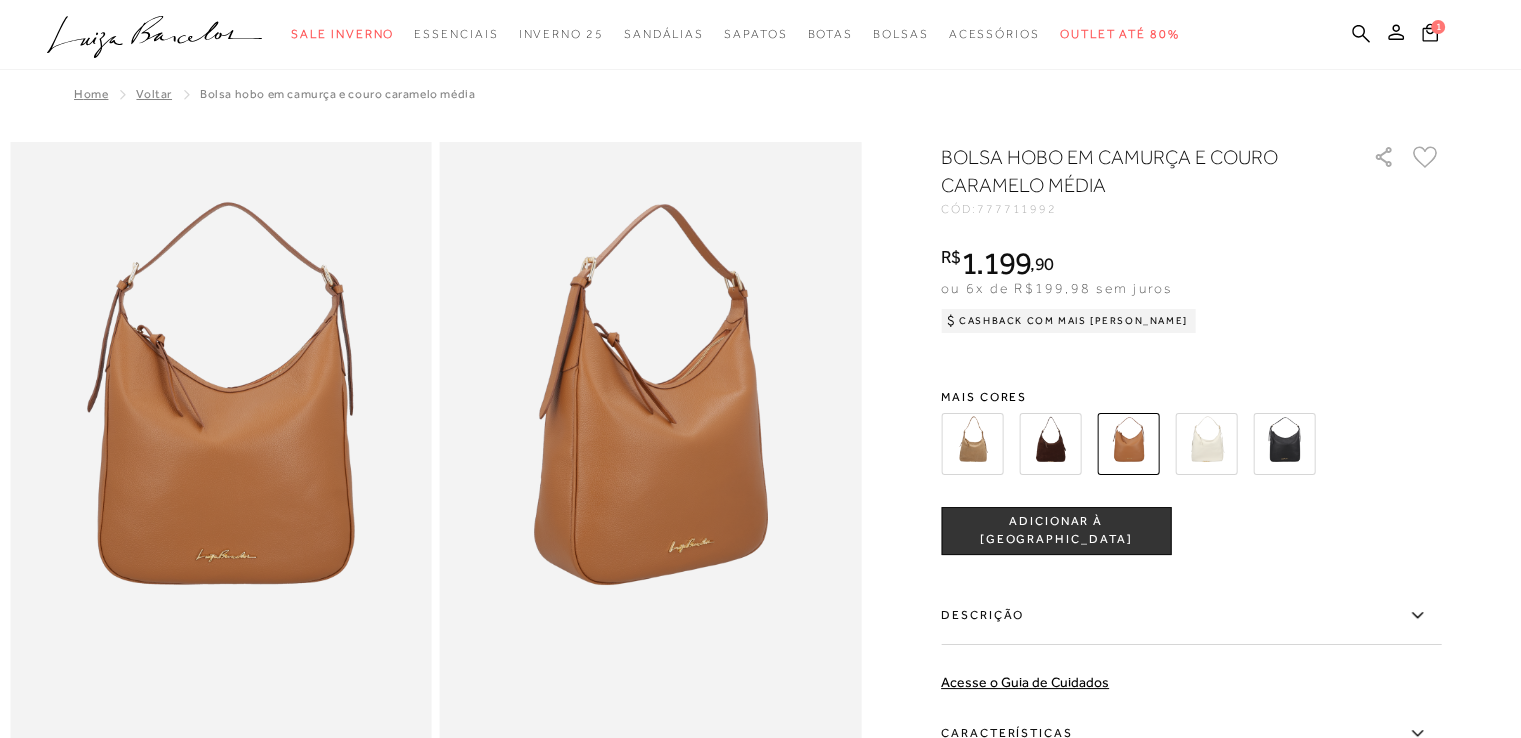 click at bounding box center (972, 444) 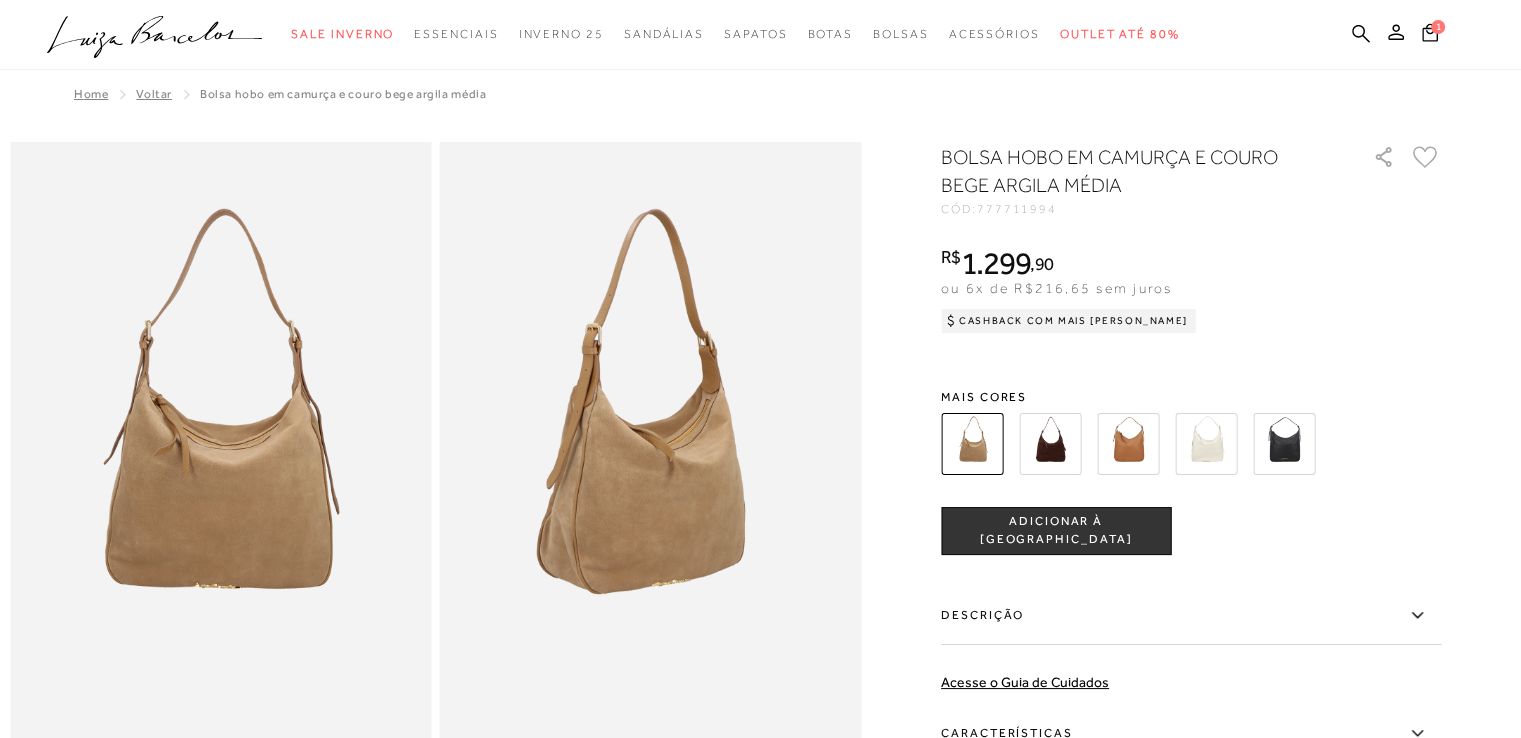 scroll, scrollTop: 0, scrollLeft: 0, axis: both 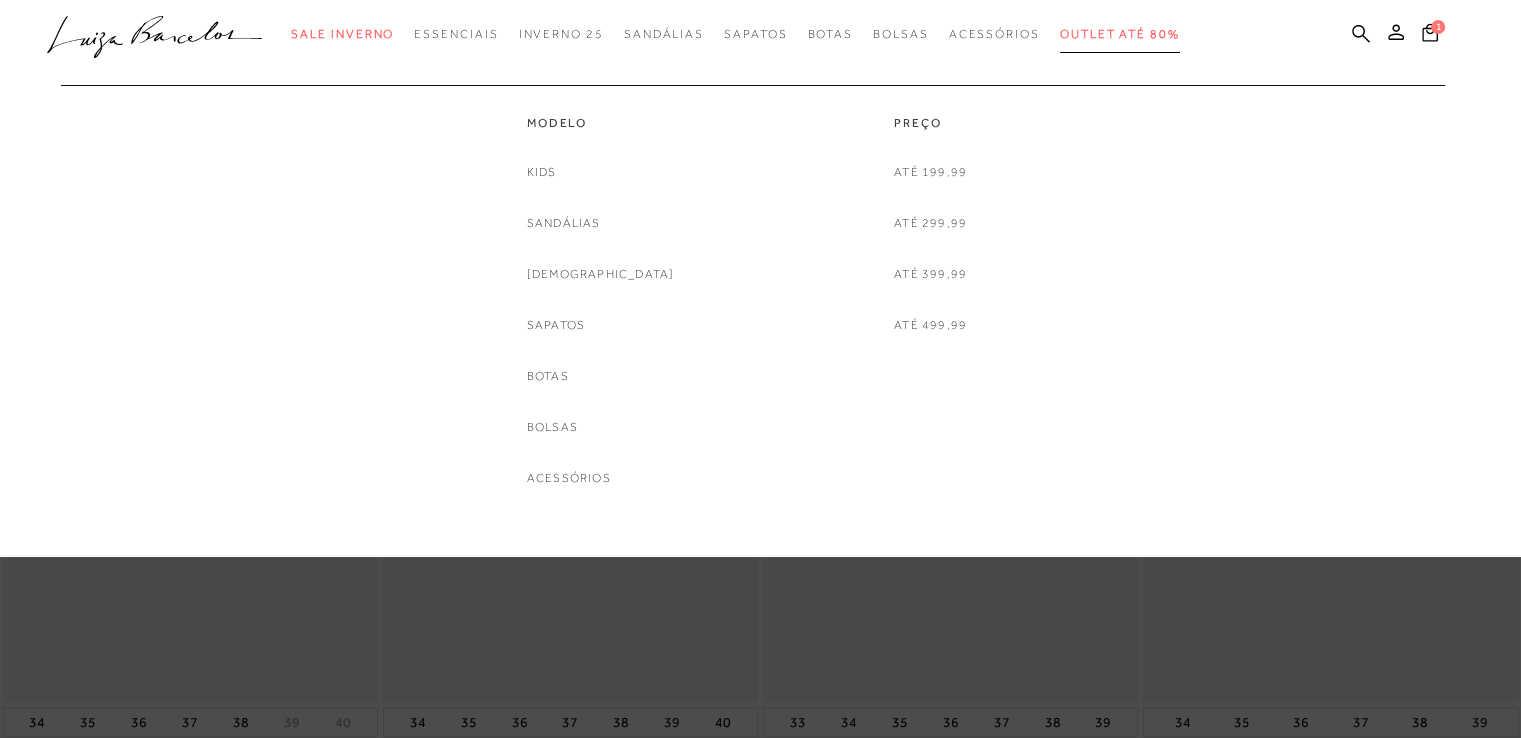 click on "Outlet até 80%" at bounding box center (1120, 34) 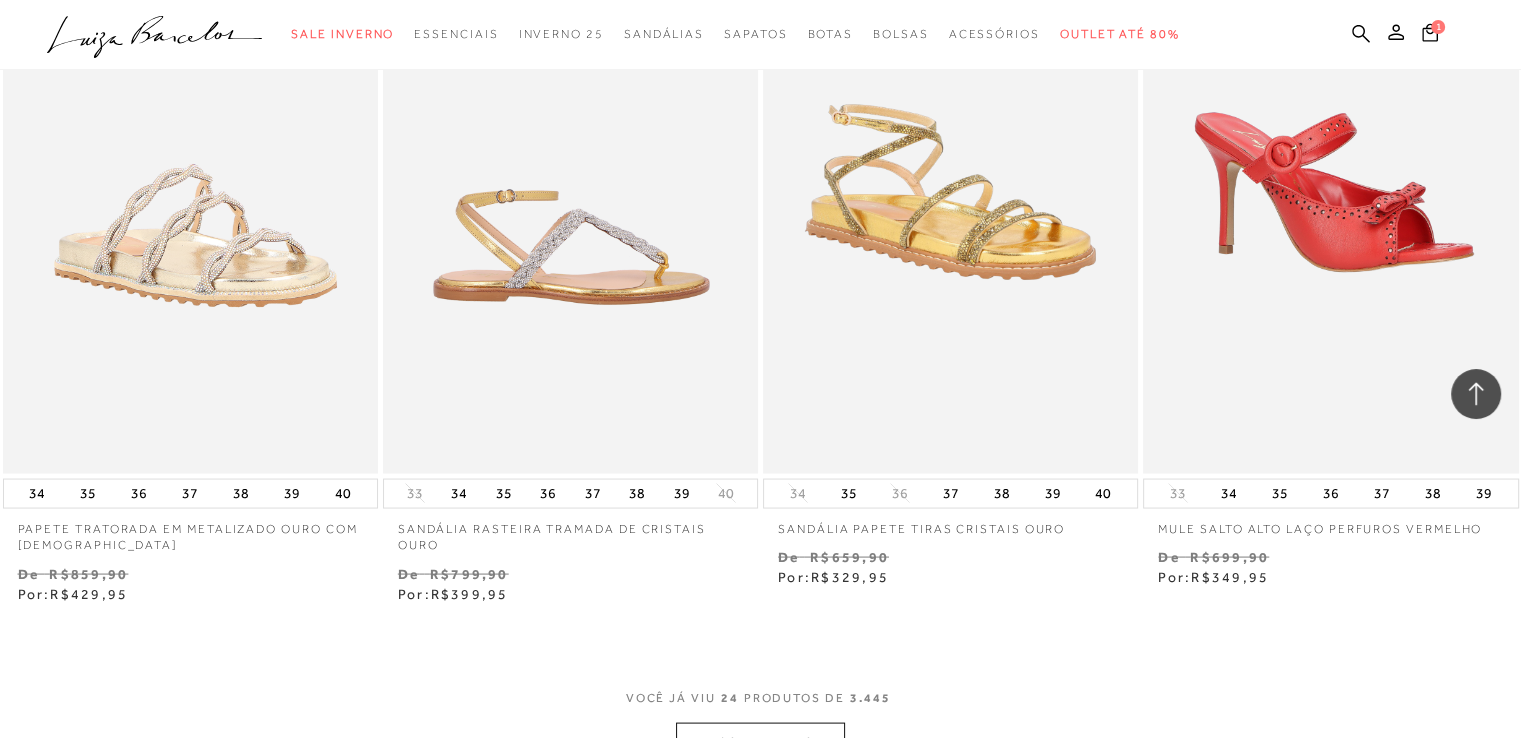 scroll, scrollTop: 4100, scrollLeft: 0, axis: vertical 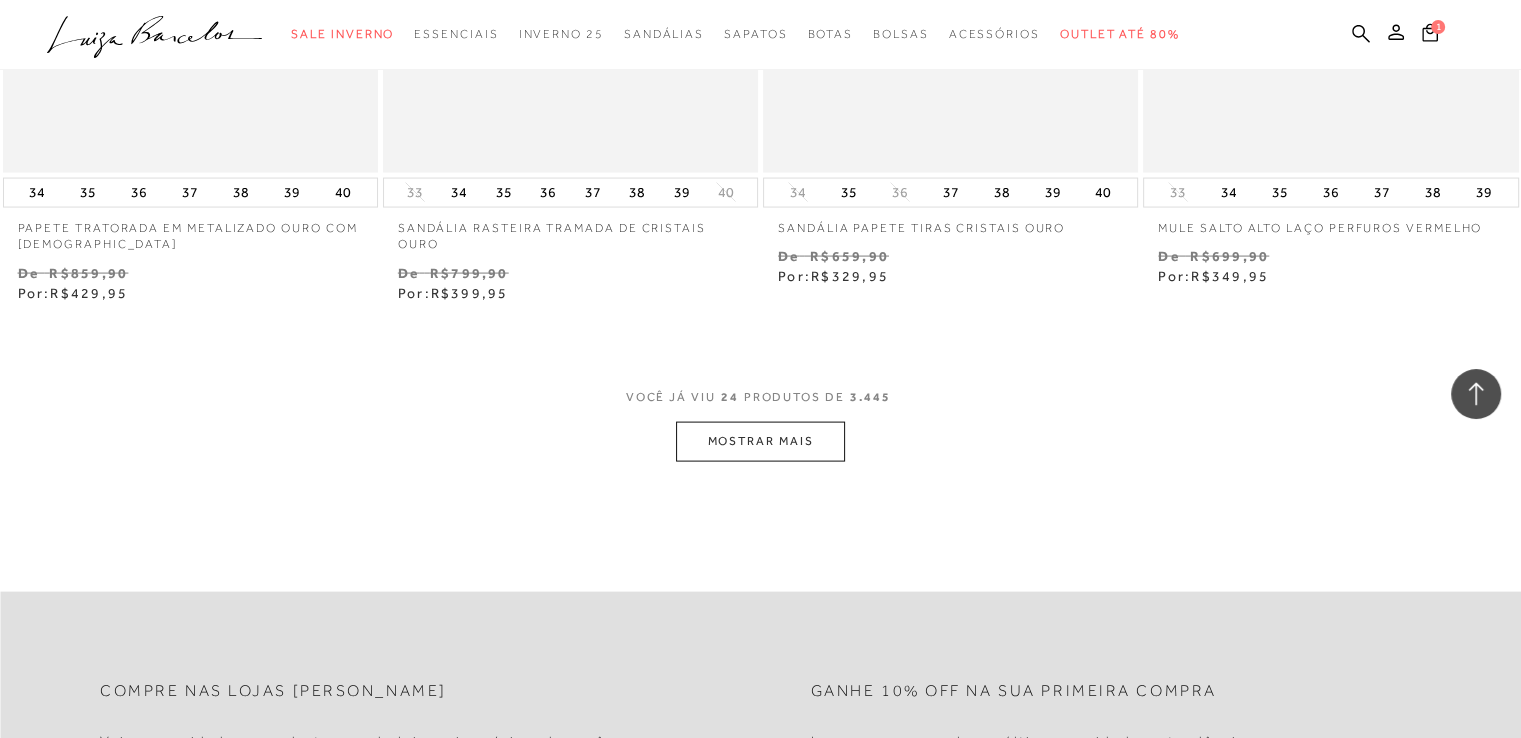 click on "MOSTRAR MAIS" at bounding box center (760, 441) 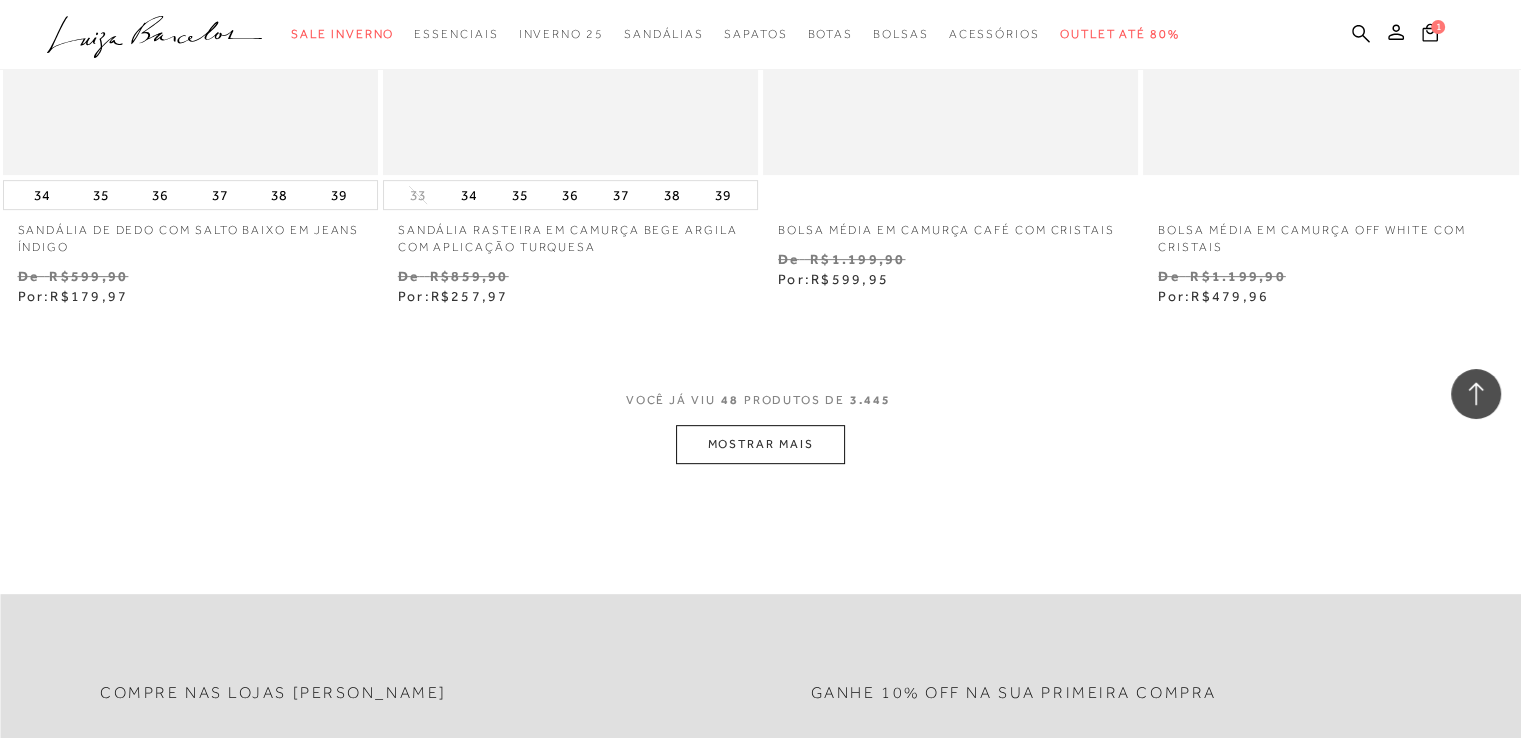 scroll, scrollTop: 8400, scrollLeft: 0, axis: vertical 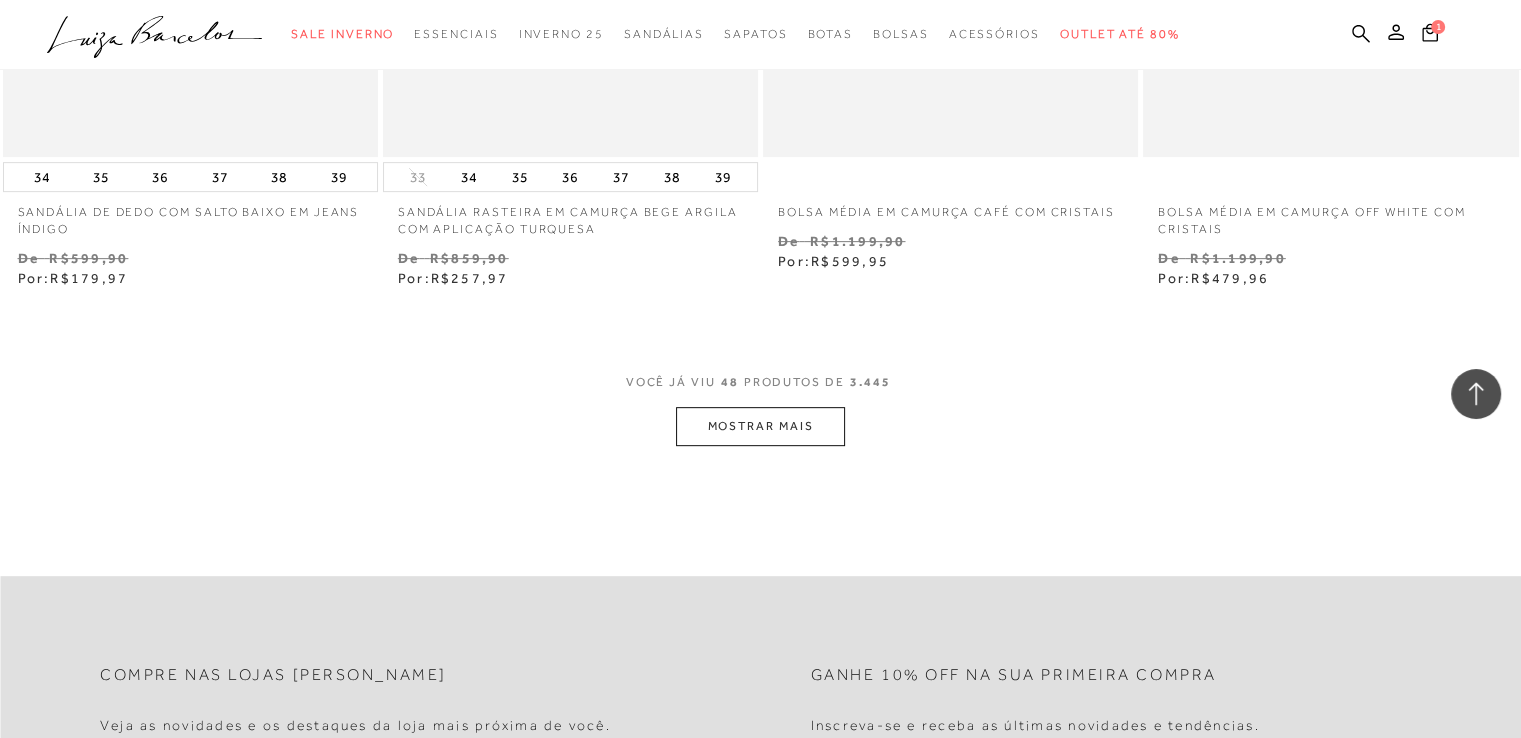 click on "MOSTRAR MAIS" at bounding box center (760, 426) 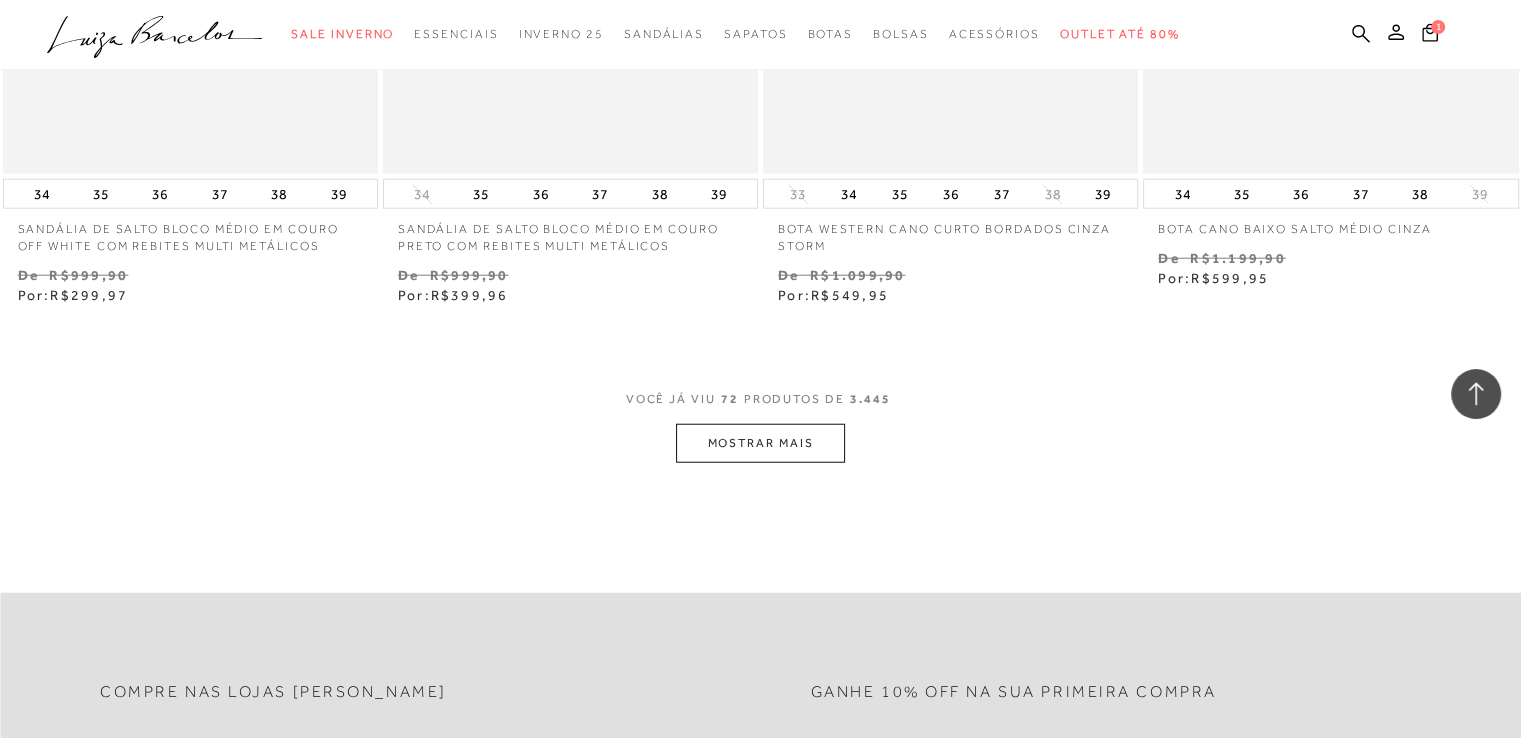 scroll, scrollTop: 12700, scrollLeft: 0, axis: vertical 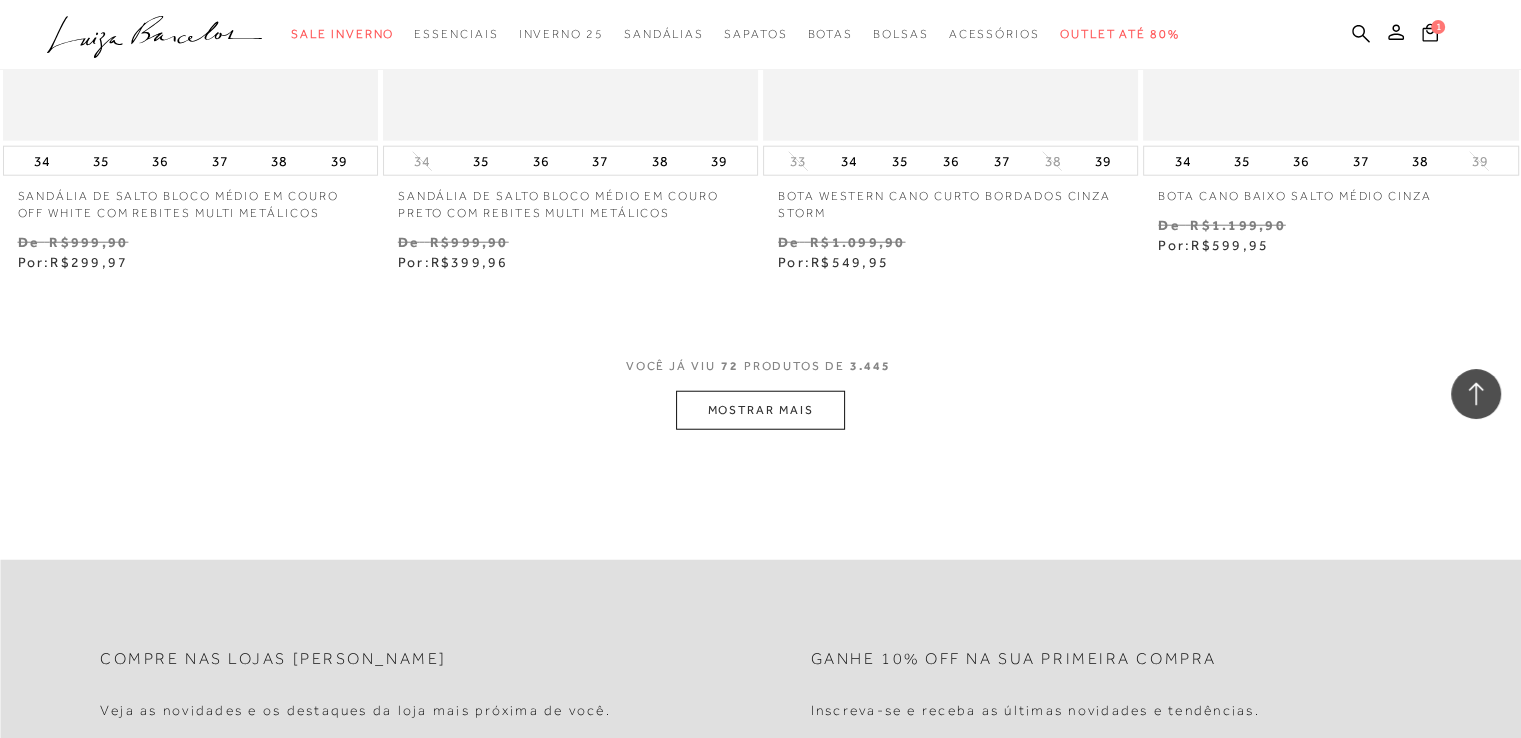 click on "MOSTRAR MAIS" at bounding box center [760, 410] 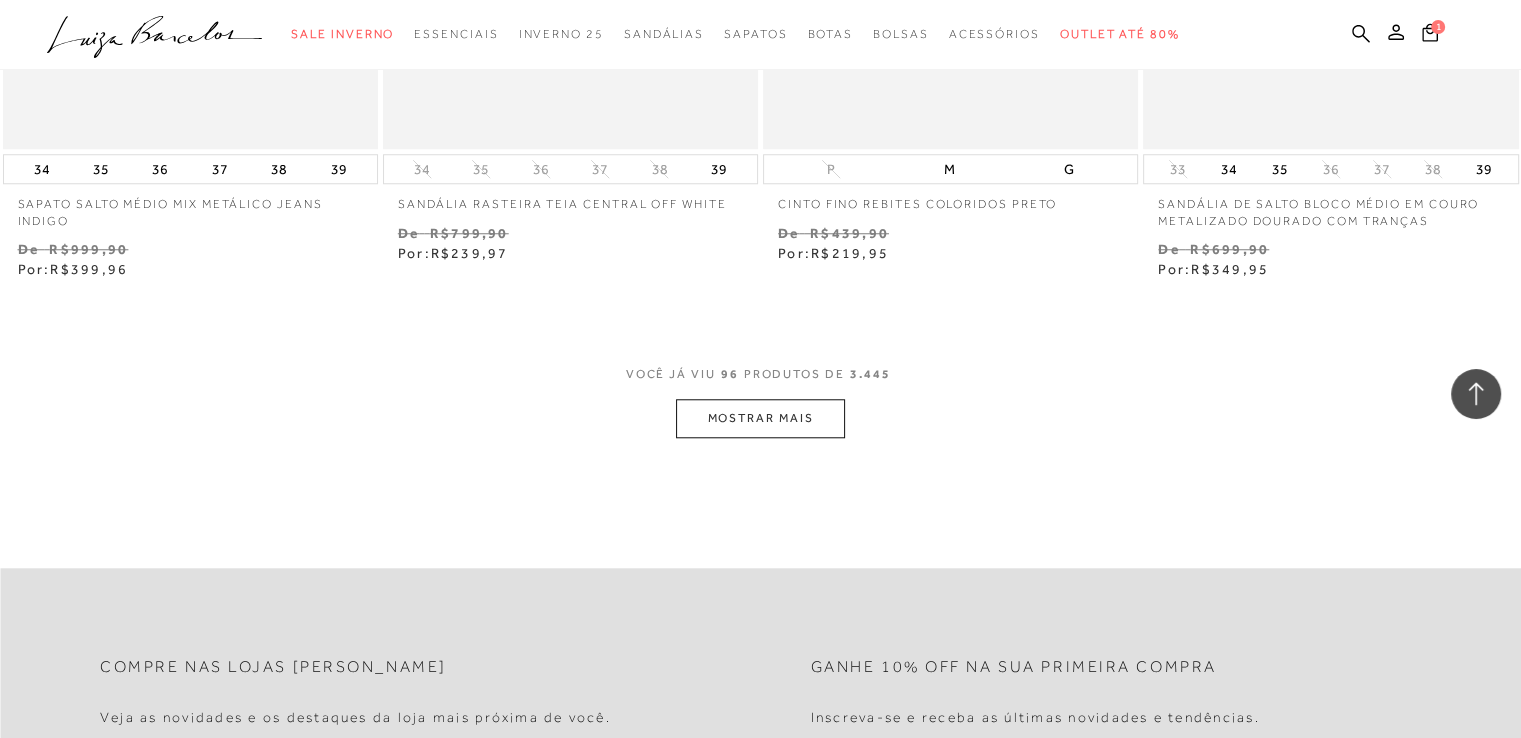 scroll, scrollTop: 17000, scrollLeft: 0, axis: vertical 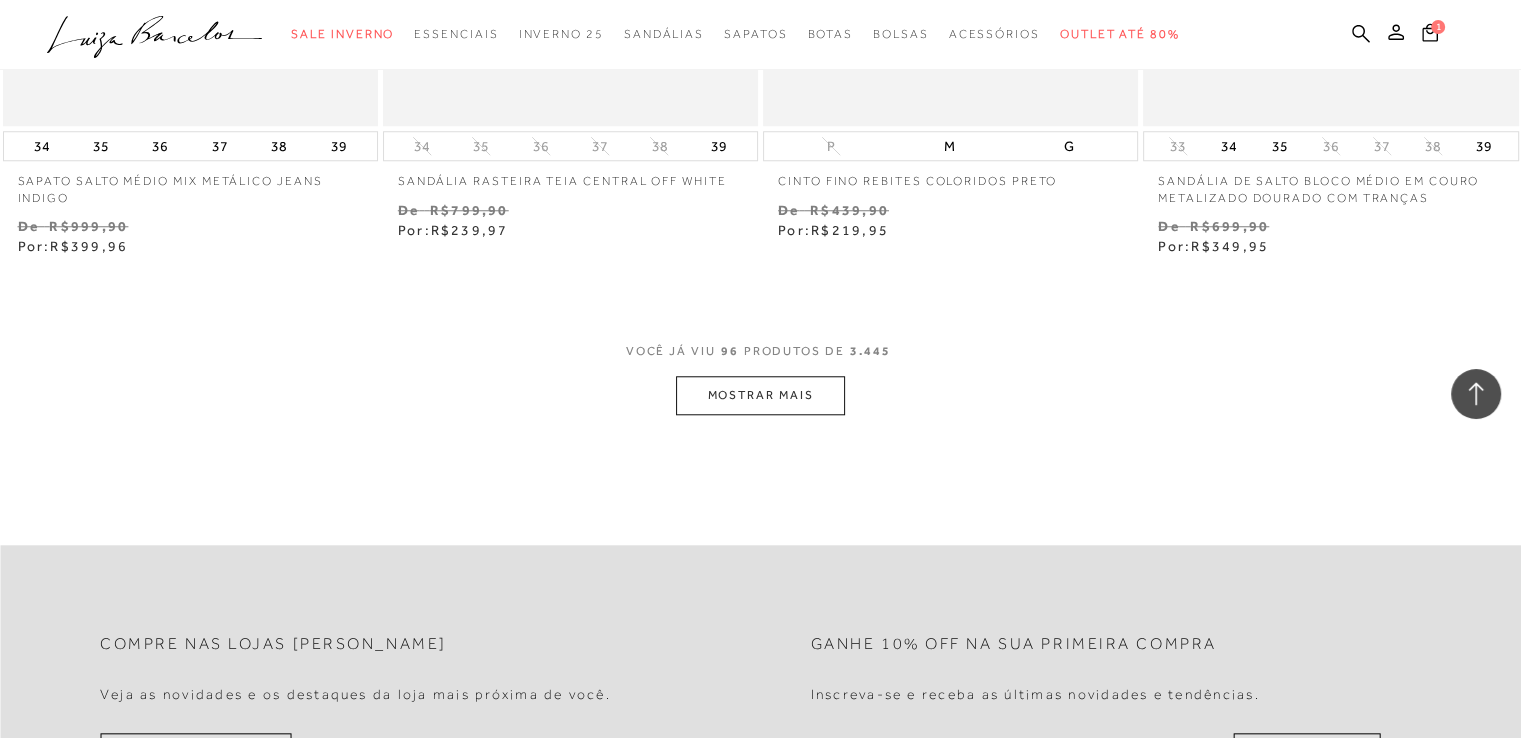 click on "MOSTRAR MAIS" at bounding box center [760, 395] 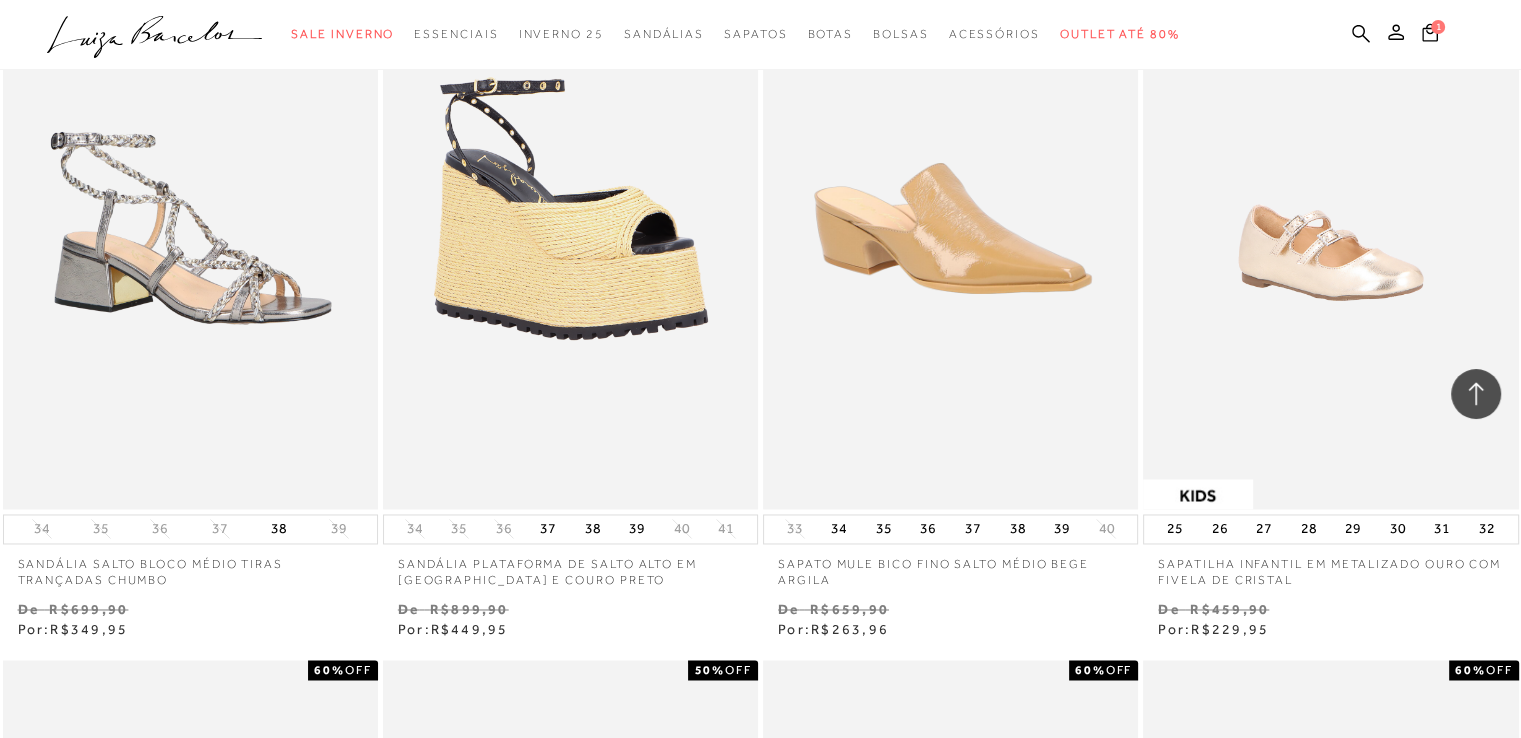 scroll, scrollTop: 25900, scrollLeft: 0, axis: vertical 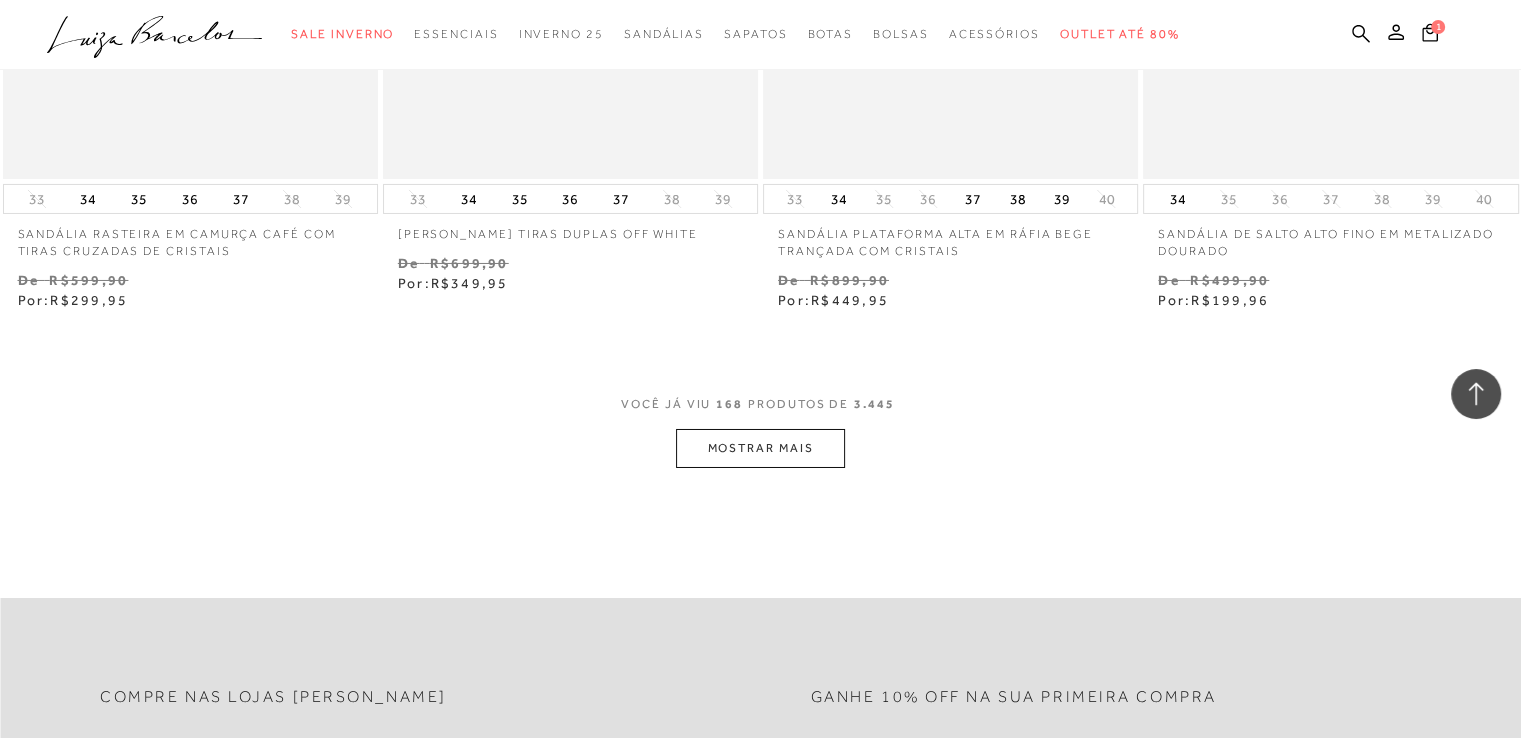 click on "MOSTRAR MAIS" at bounding box center (760, 448) 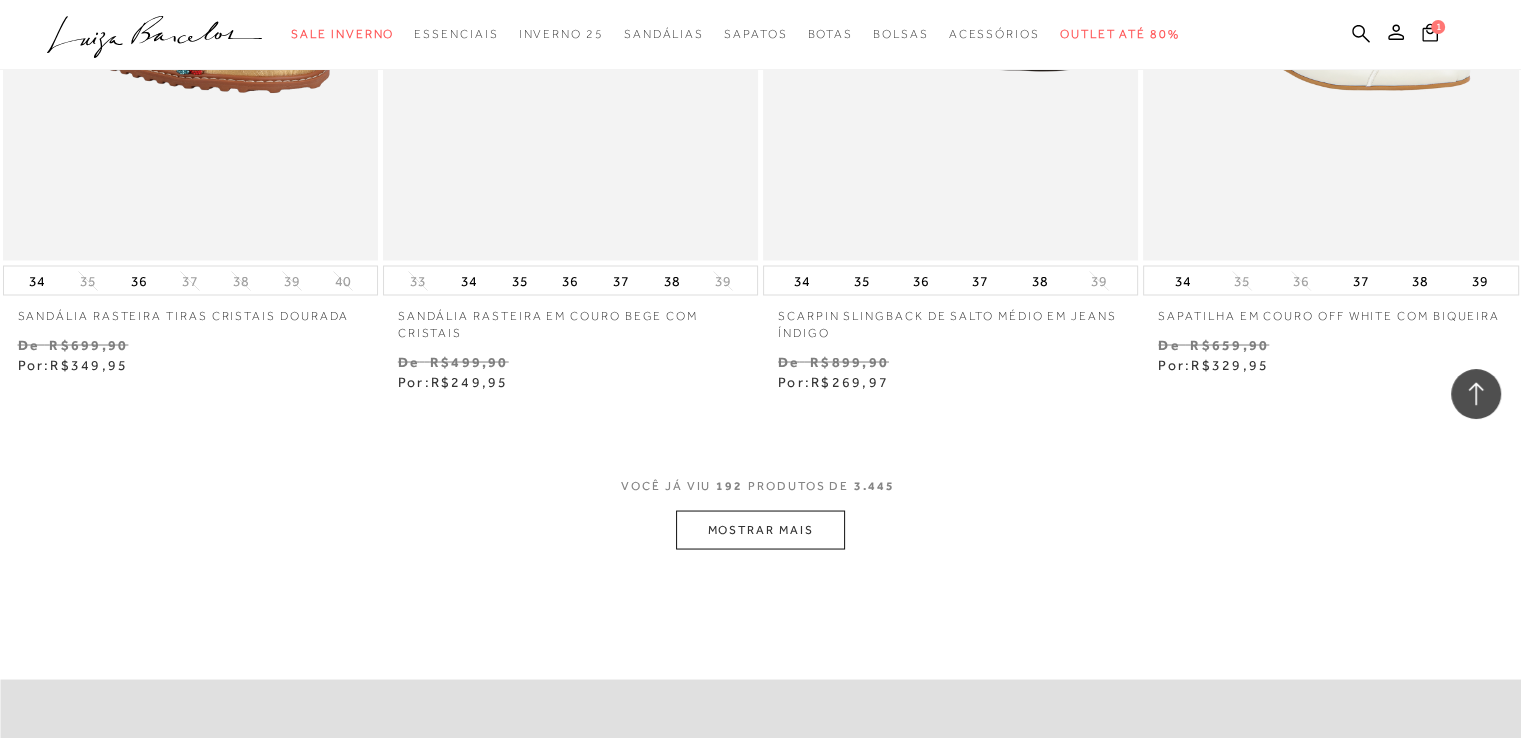 scroll, scrollTop: 34100, scrollLeft: 0, axis: vertical 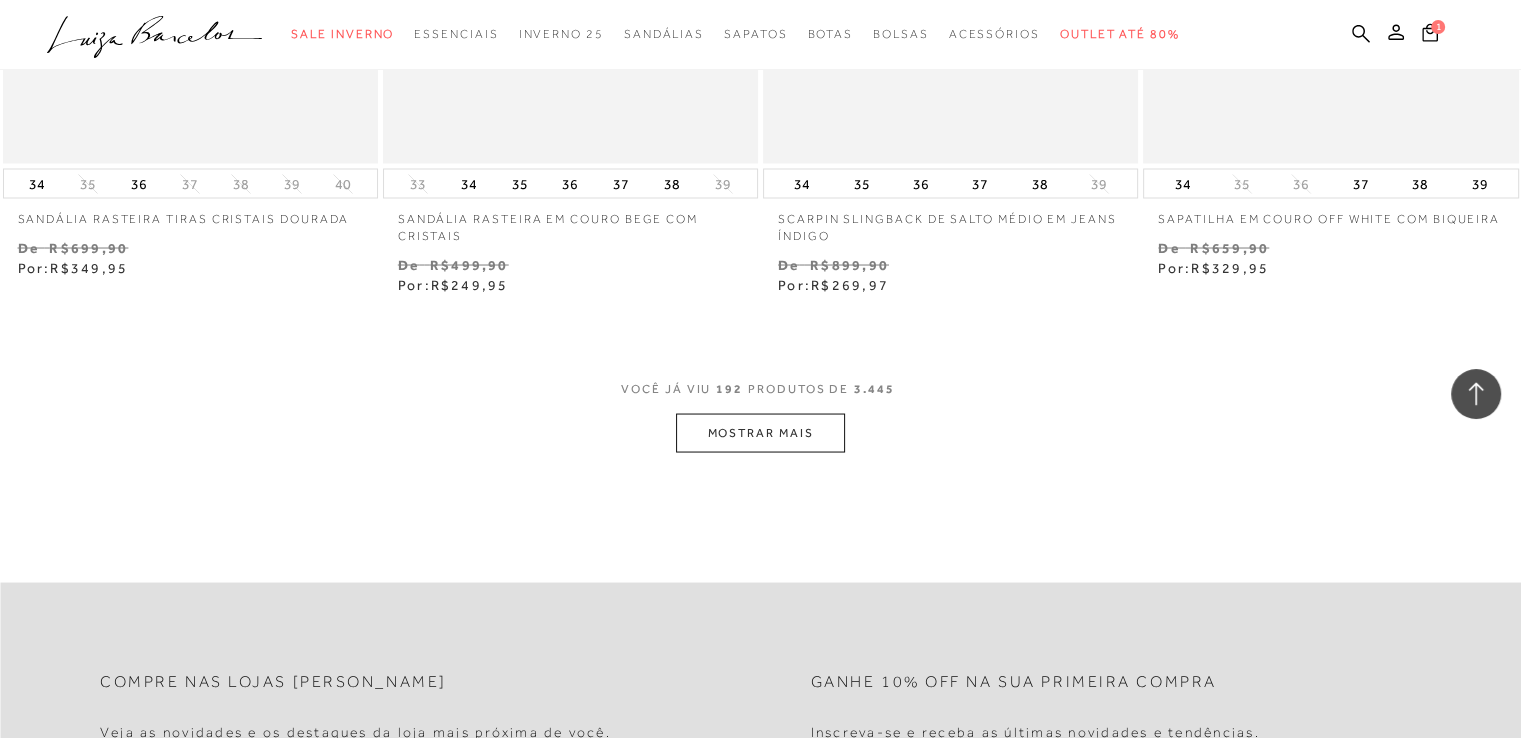 click on "MOSTRAR MAIS" at bounding box center (760, 432) 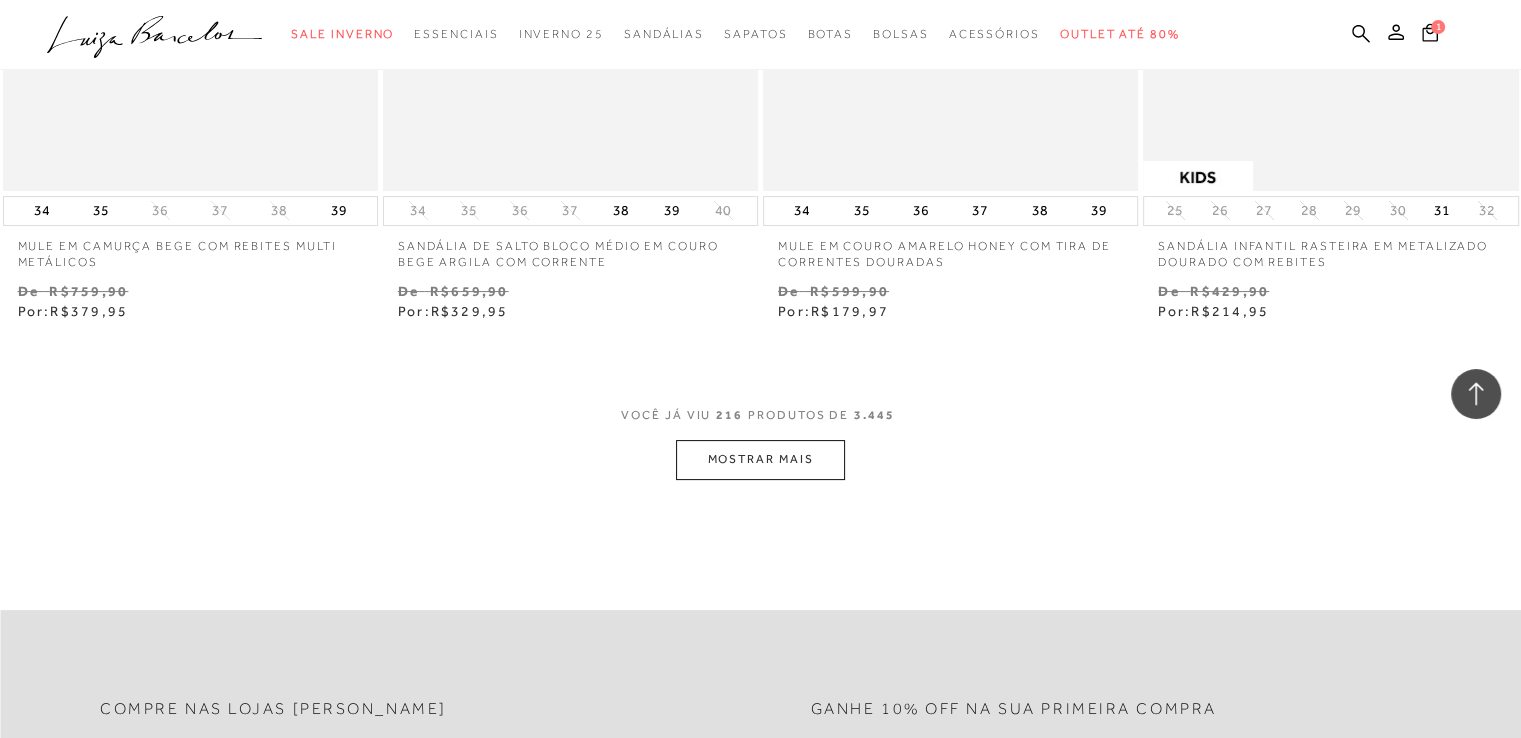 scroll, scrollTop: 38400, scrollLeft: 0, axis: vertical 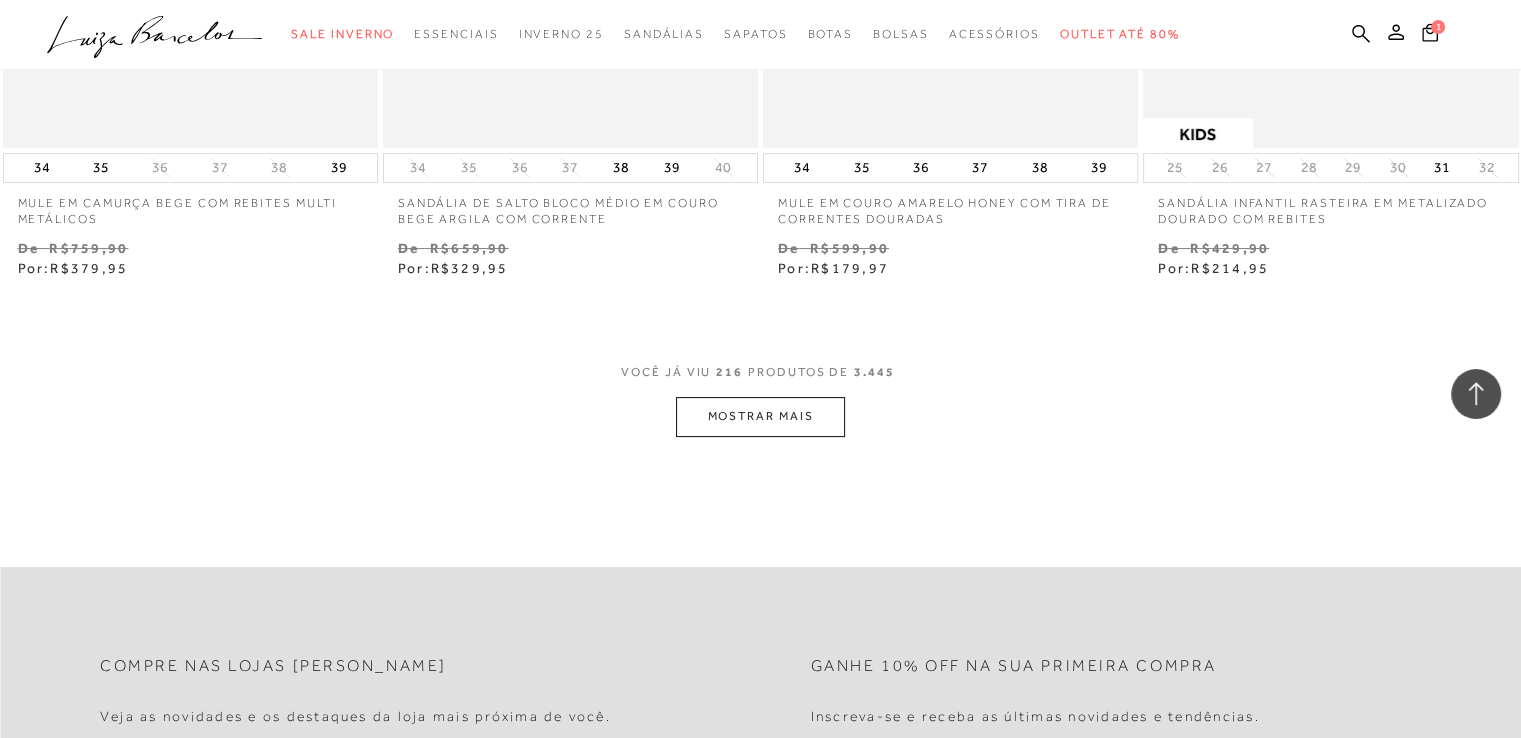 click on "MOSTRAR MAIS" at bounding box center (760, 416) 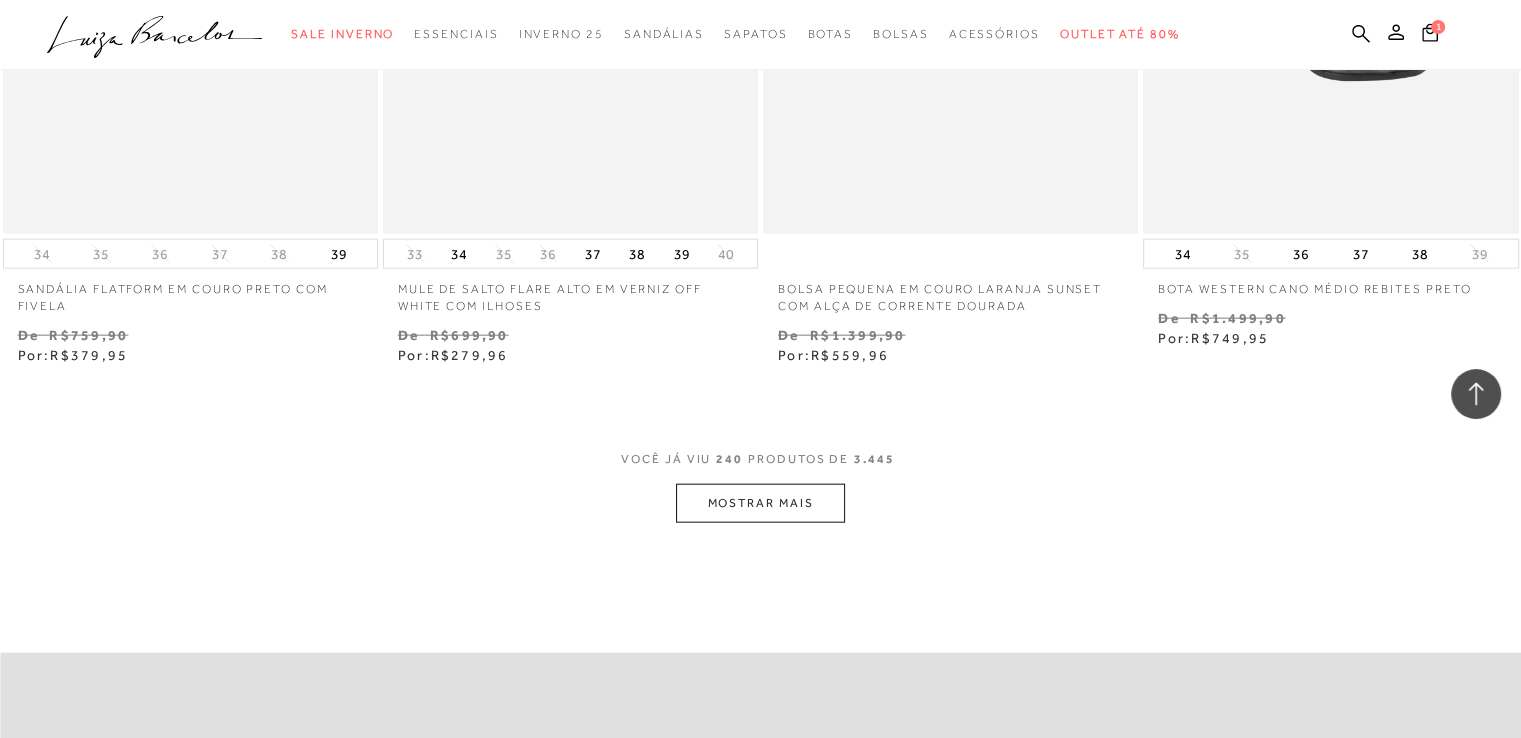 scroll, scrollTop: 42600, scrollLeft: 0, axis: vertical 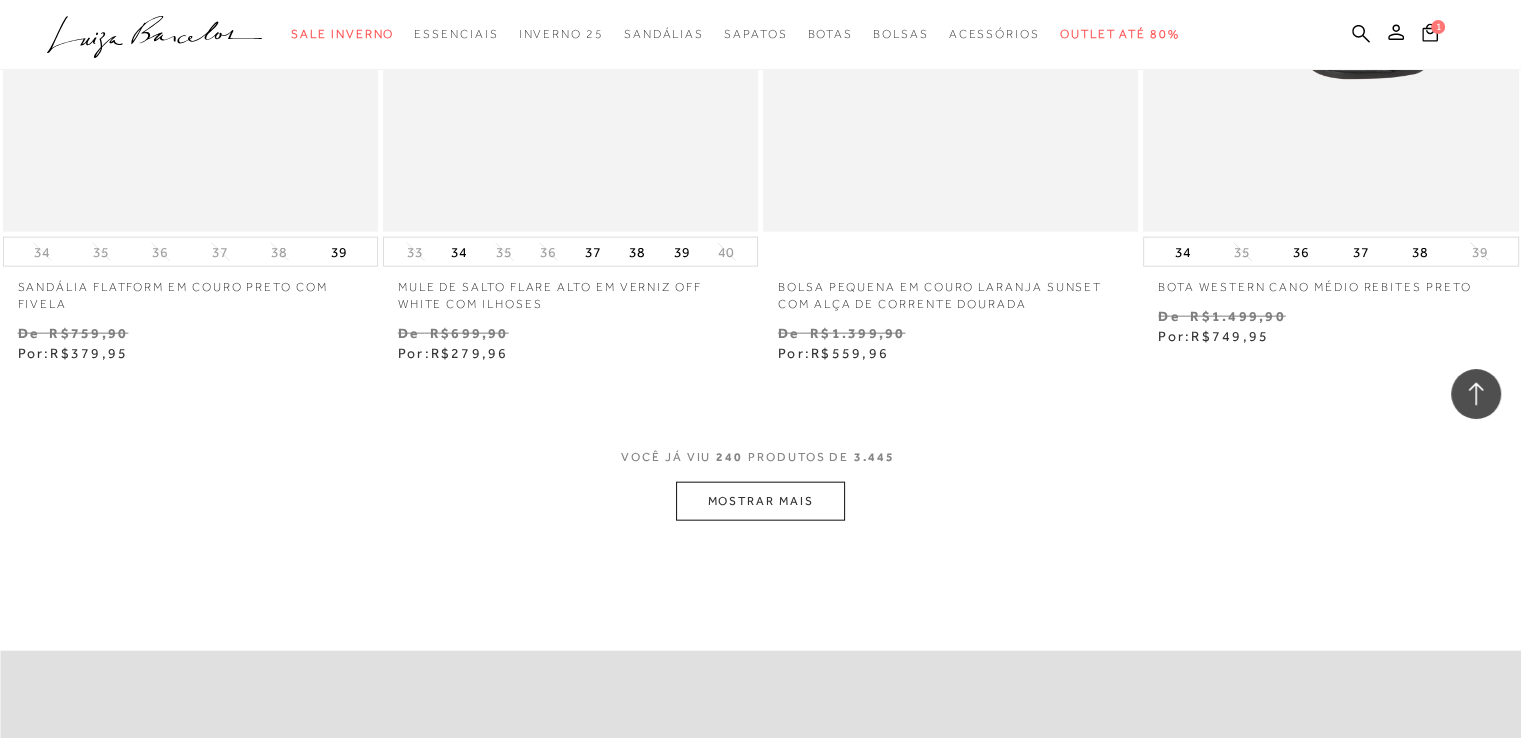 click on "MOSTRAR MAIS" at bounding box center (760, 501) 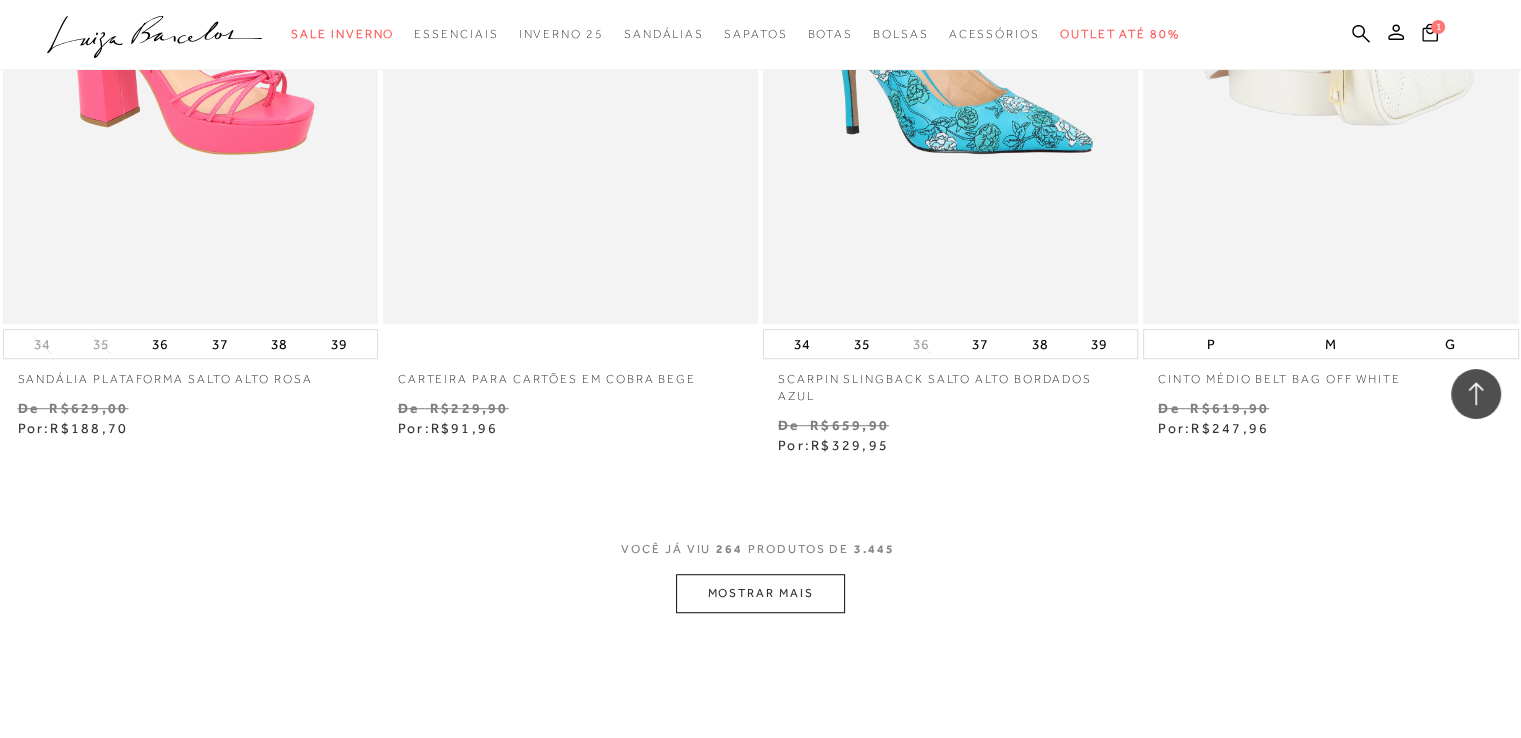 scroll, scrollTop: 46800, scrollLeft: 0, axis: vertical 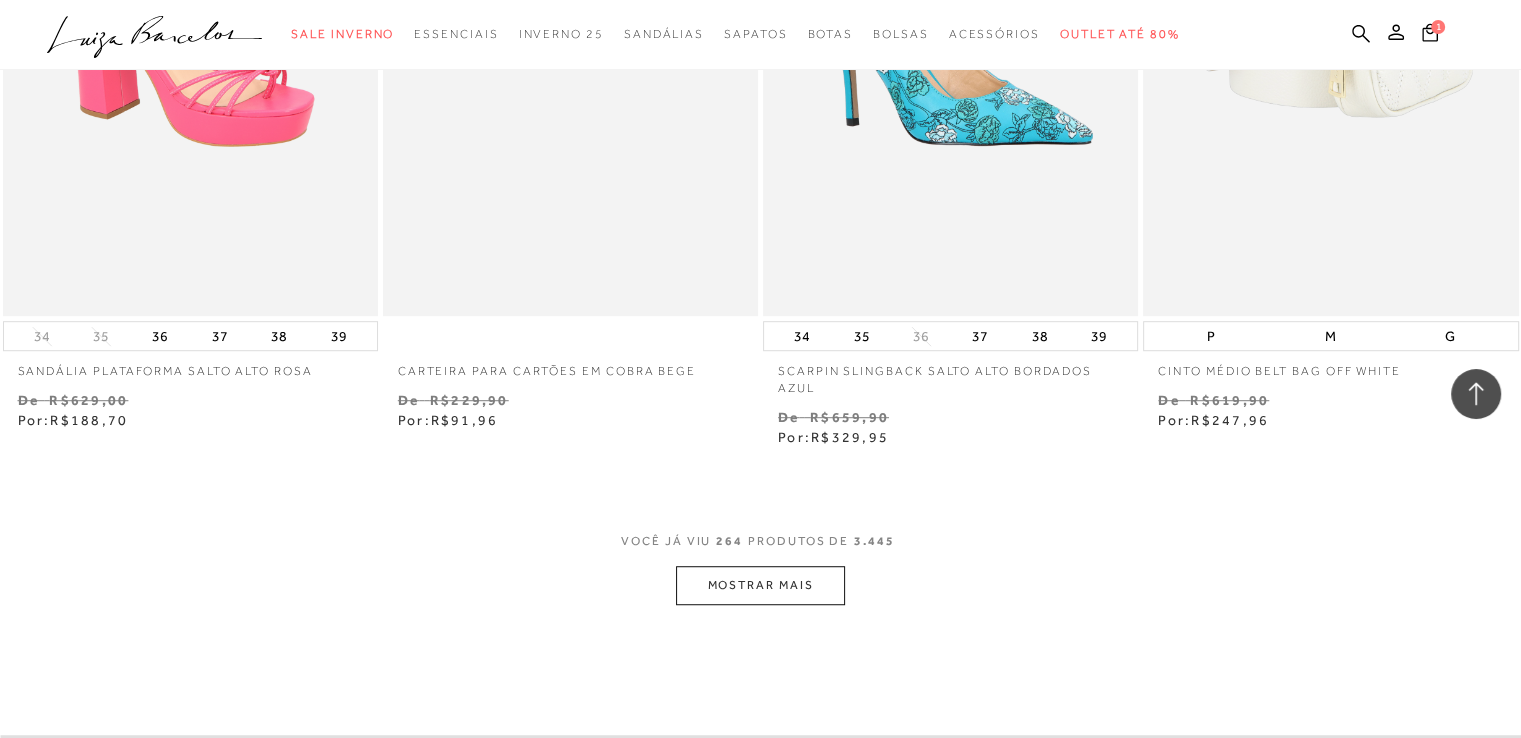 click on "MOSTRAR MAIS" at bounding box center (760, 585) 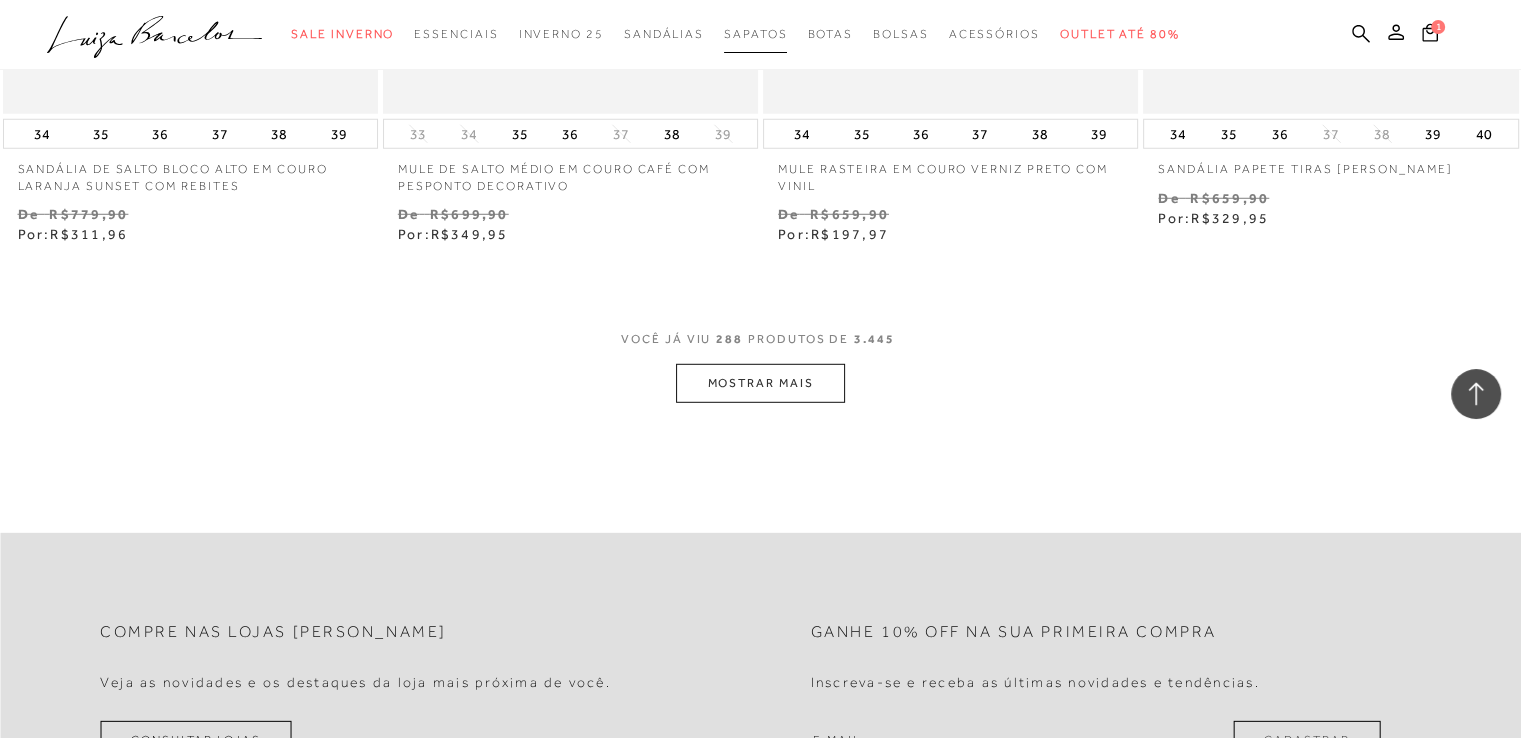 scroll, scrollTop: 50800, scrollLeft: 0, axis: vertical 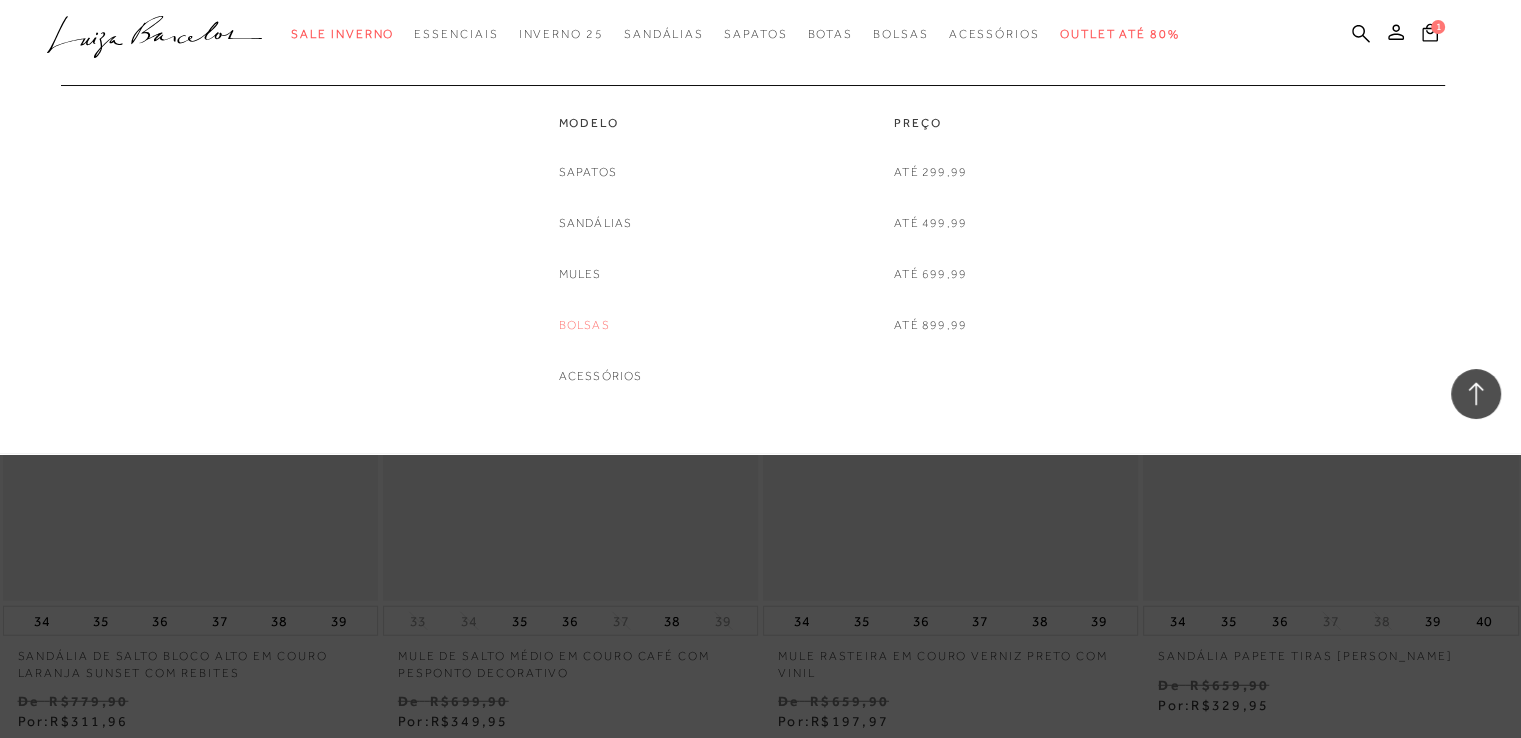 click on "Bolsas" at bounding box center (584, 325) 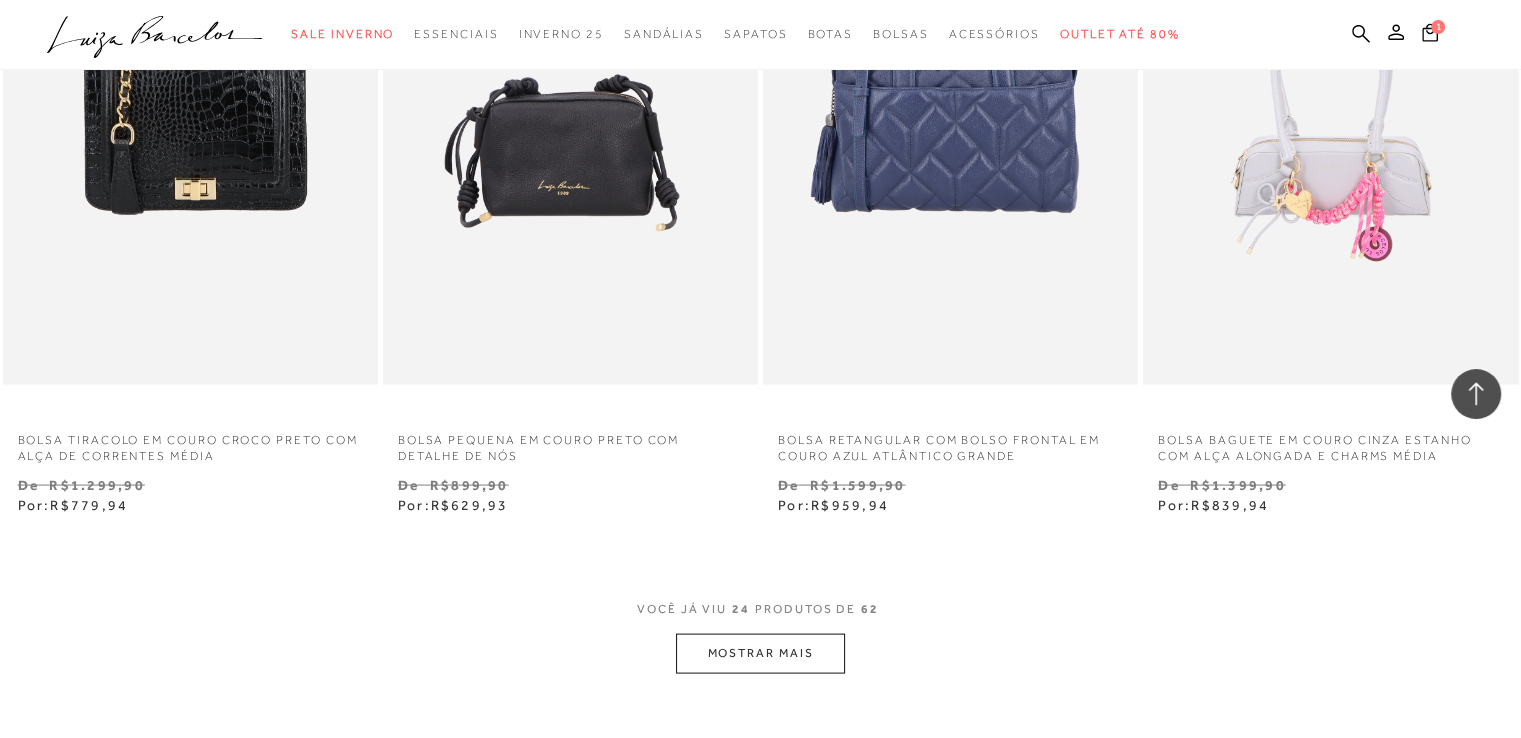 scroll, scrollTop: 3900, scrollLeft: 0, axis: vertical 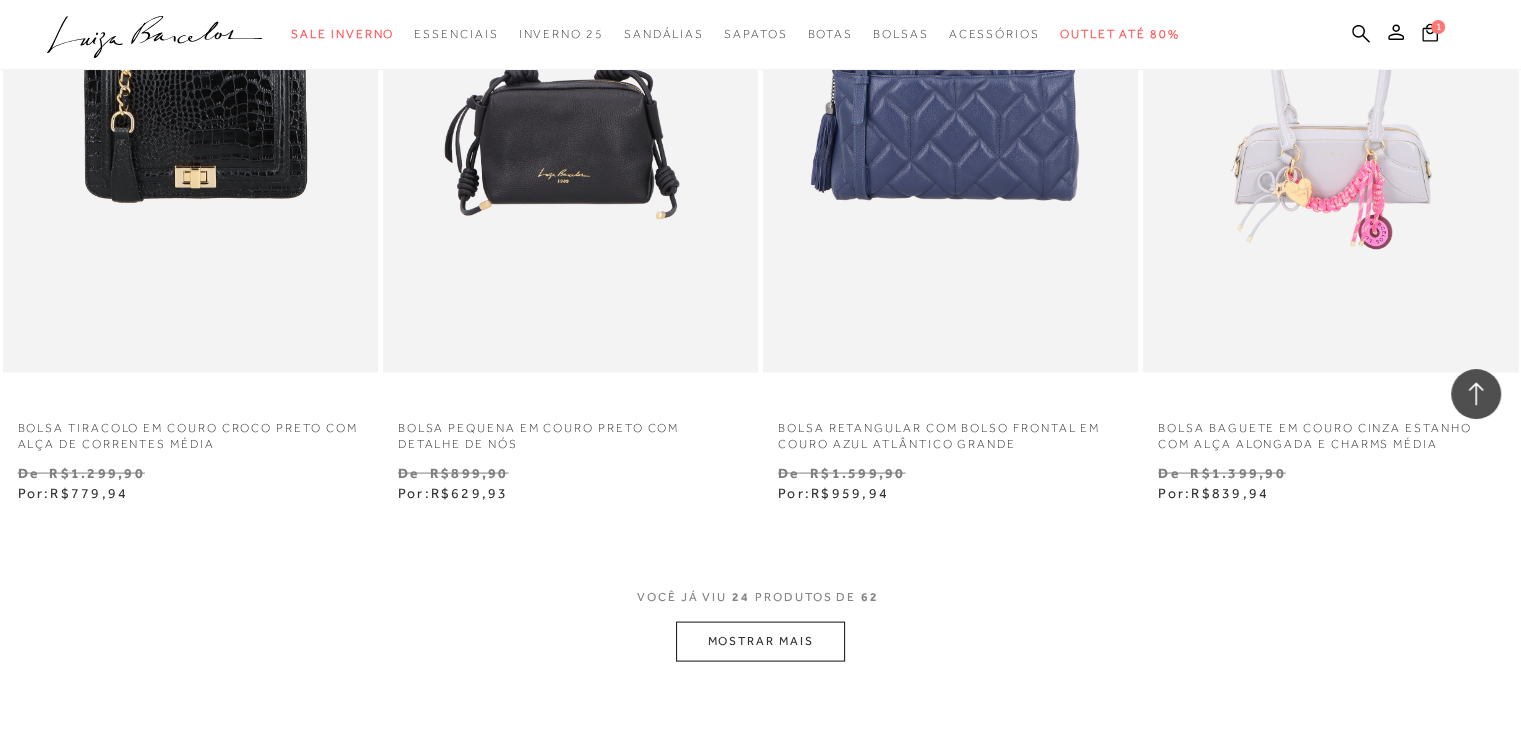 click on "MOSTRAR MAIS" at bounding box center [760, 641] 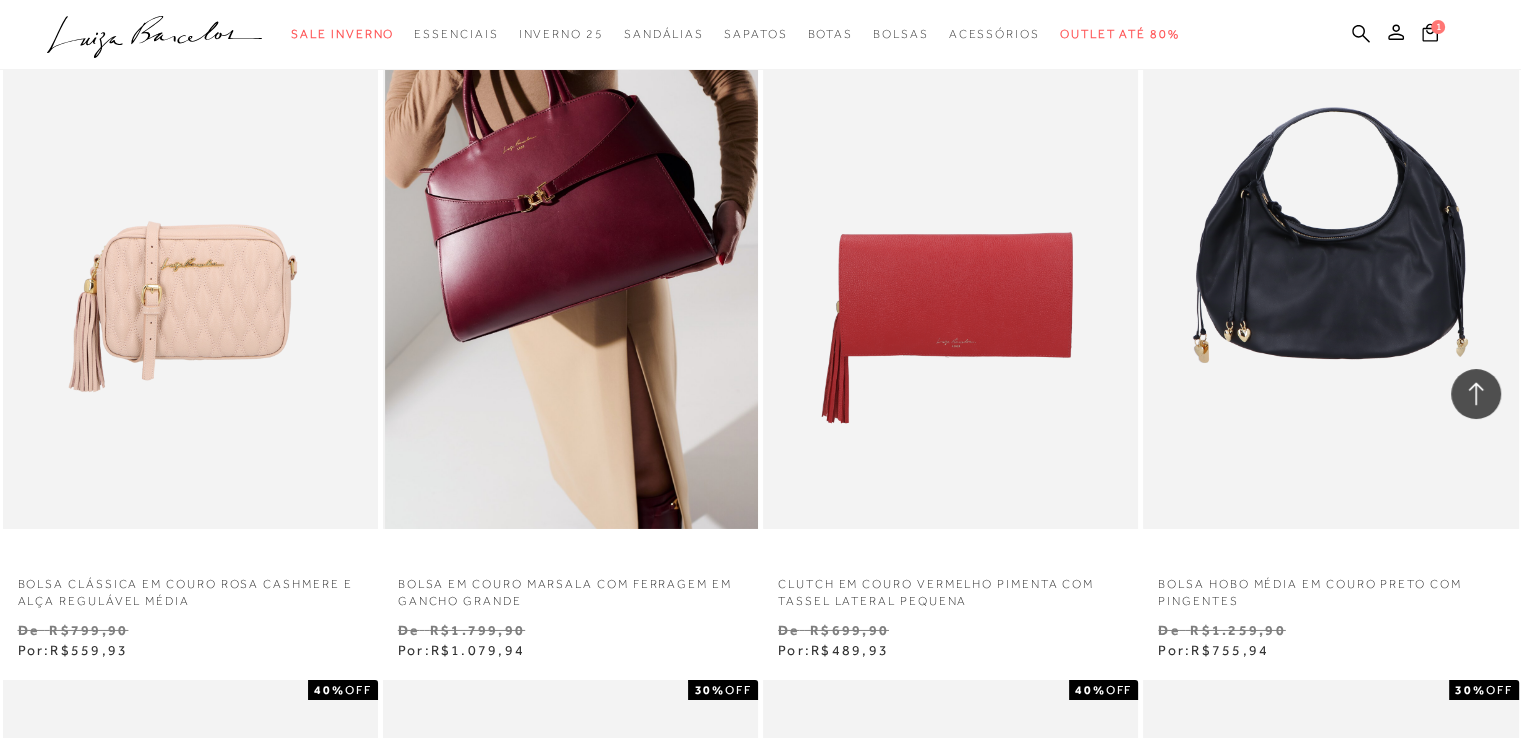scroll, scrollTop: 6500, scrollLeft: 0, axis: vertical 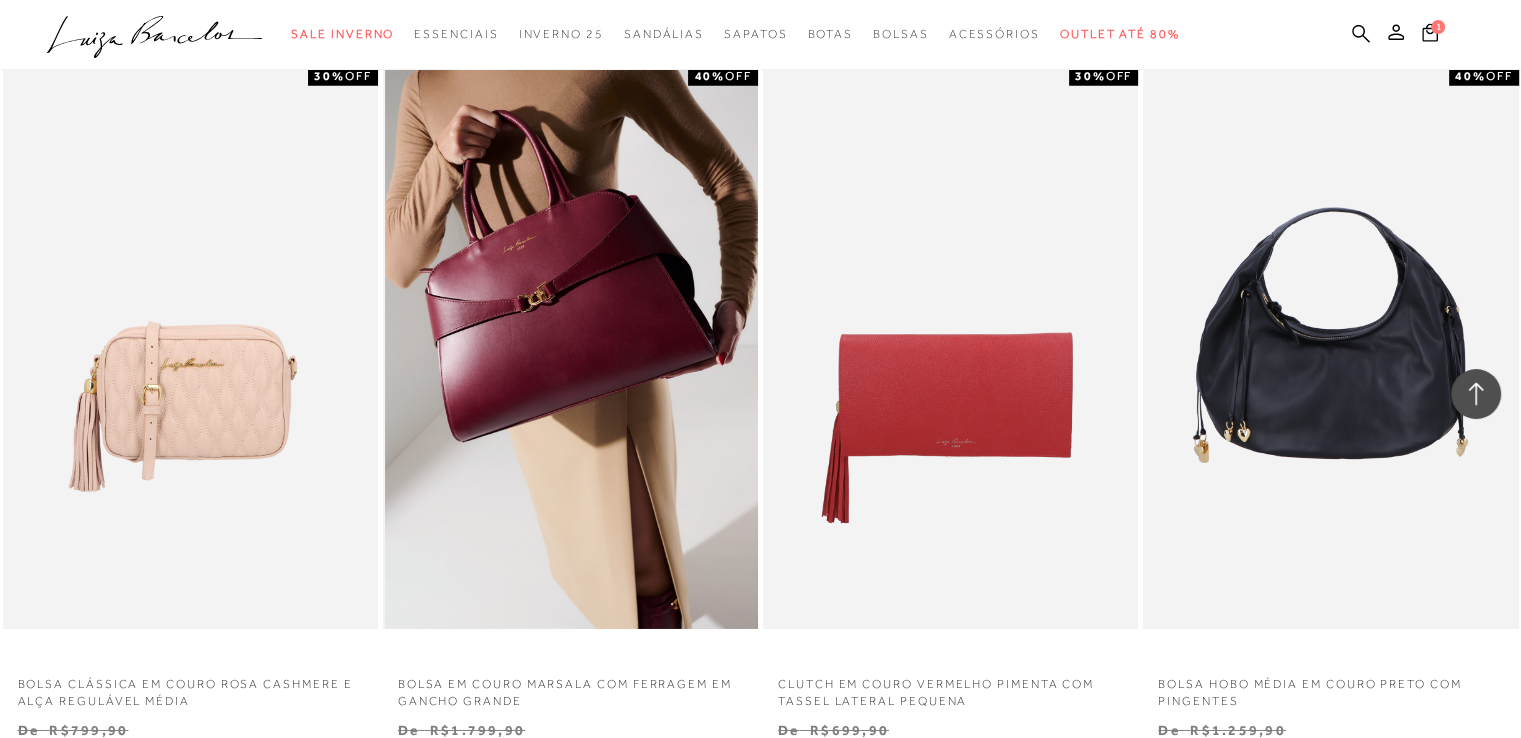 click at bounding box center [571, 347] 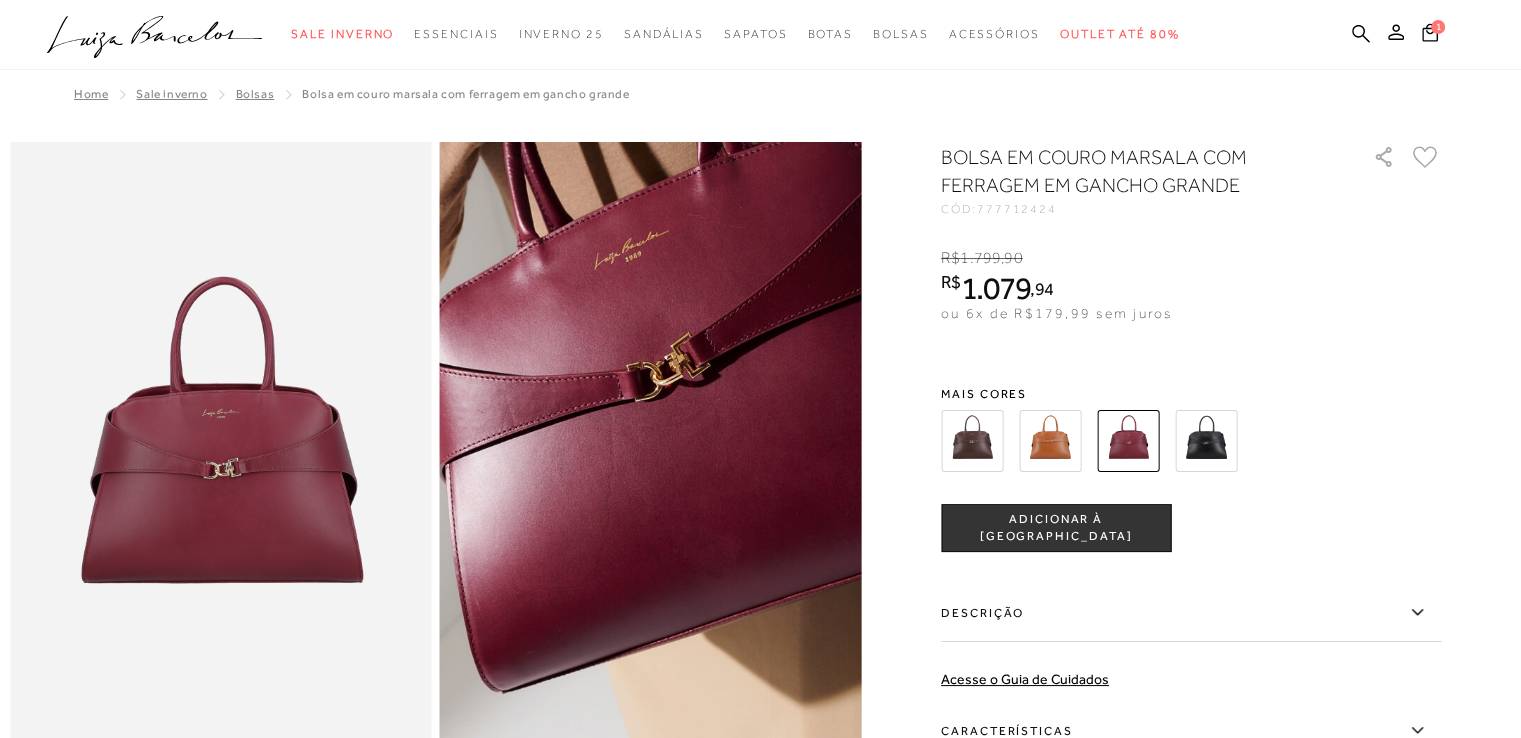scroll, scrollTop: 0, scrollLeft: 0, axis: both 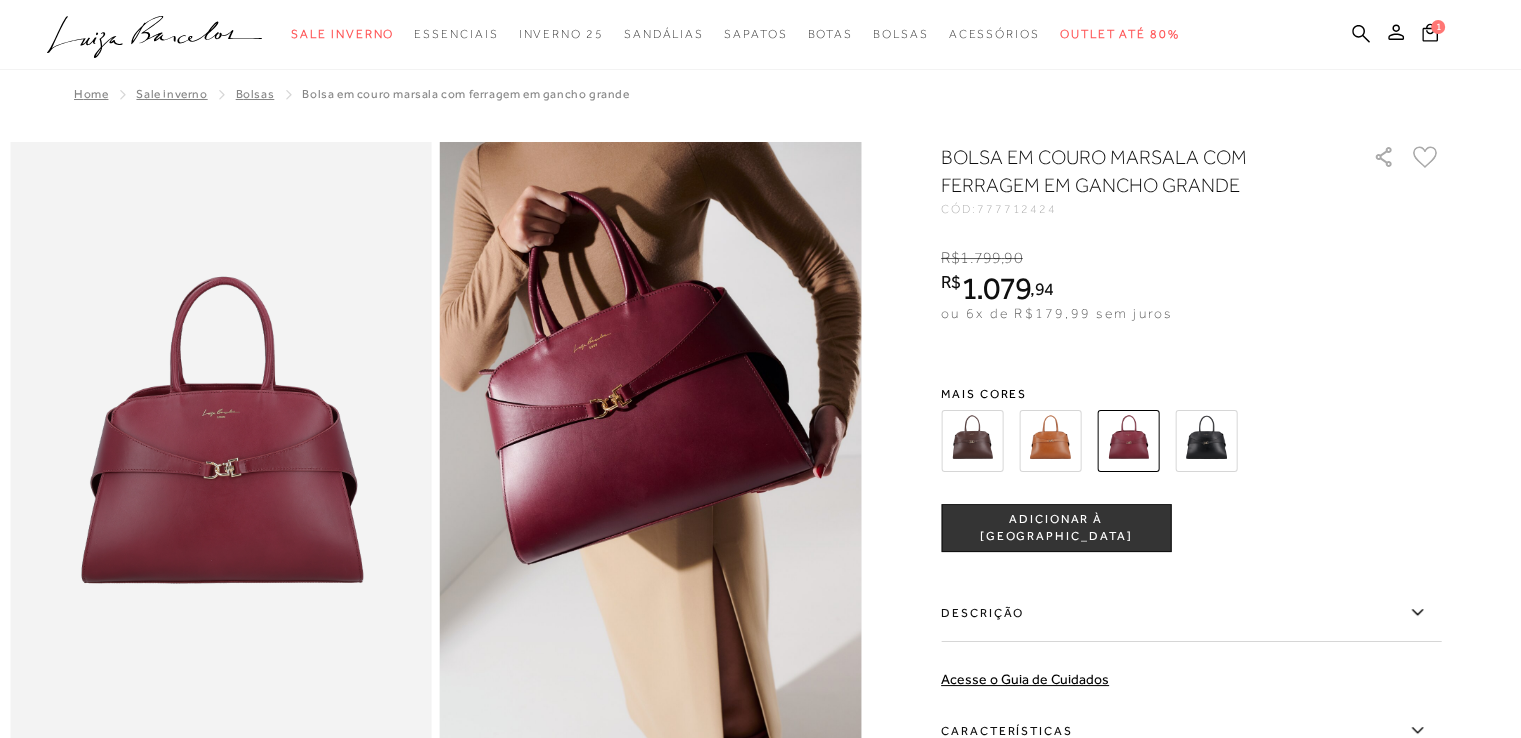 click at bounding box center (1050, 441) 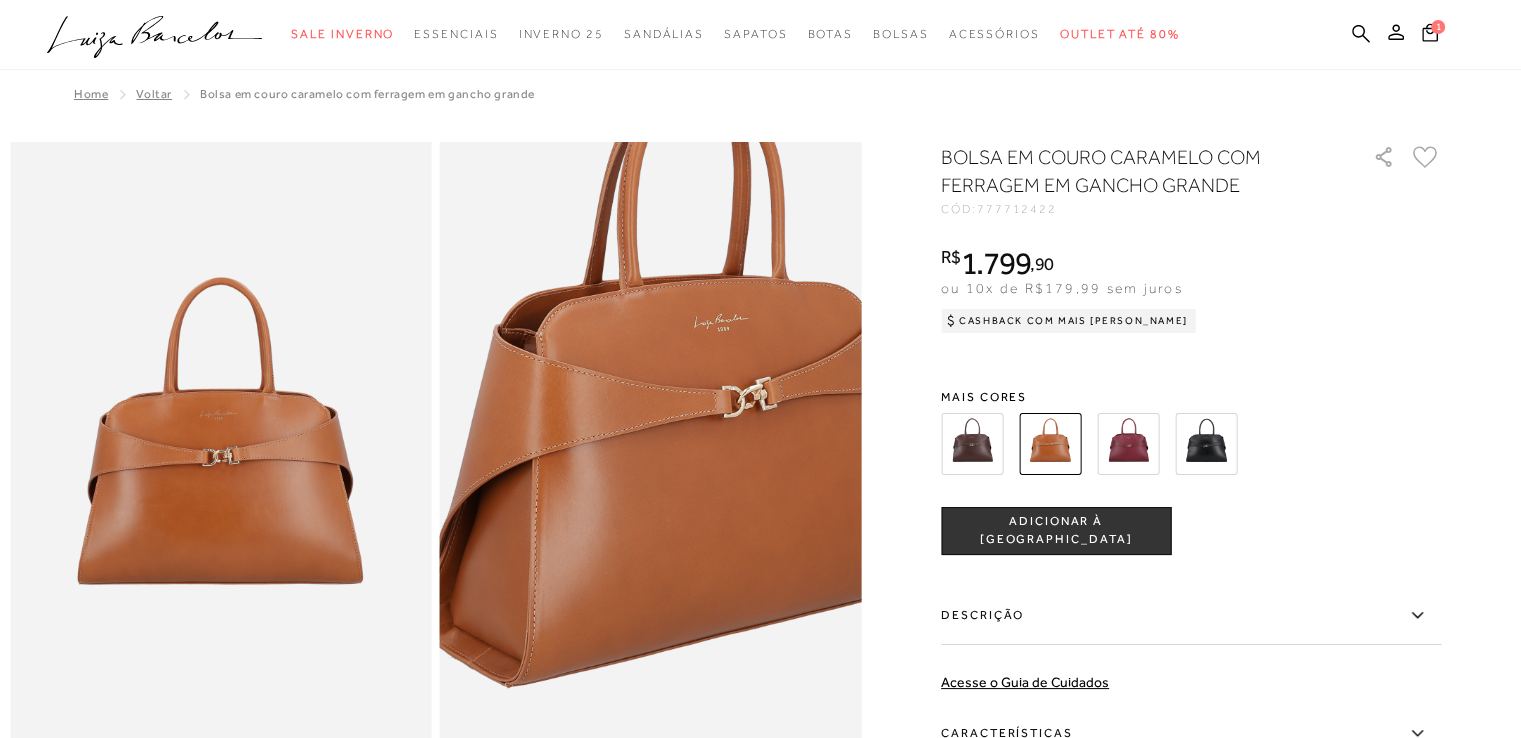 scroll, scrollTop: 0, scrollLeft: 0, axis: both 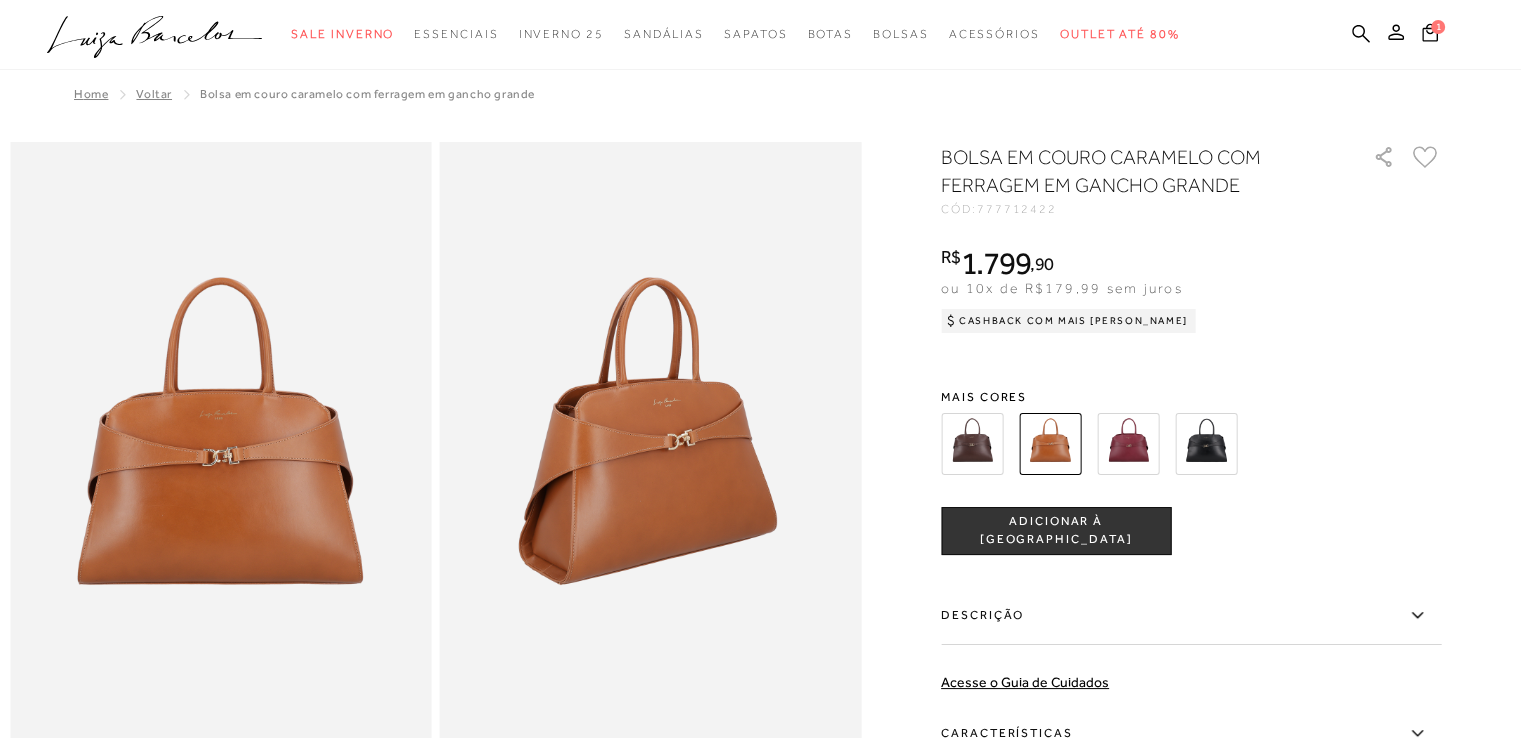 click at bounding box center [972, 444] 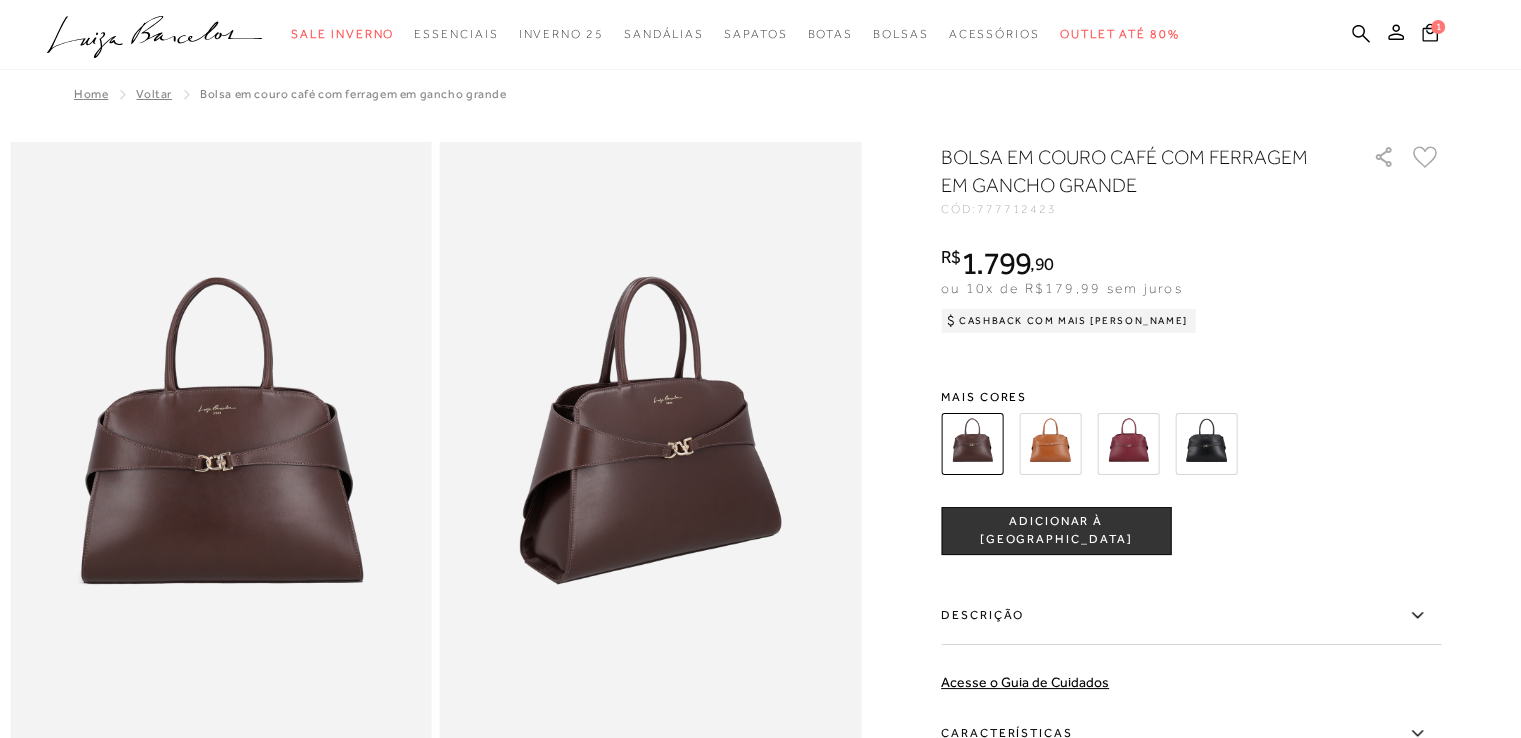 scroll, scrollTop: 0, scrollLeft: 0, axis: both 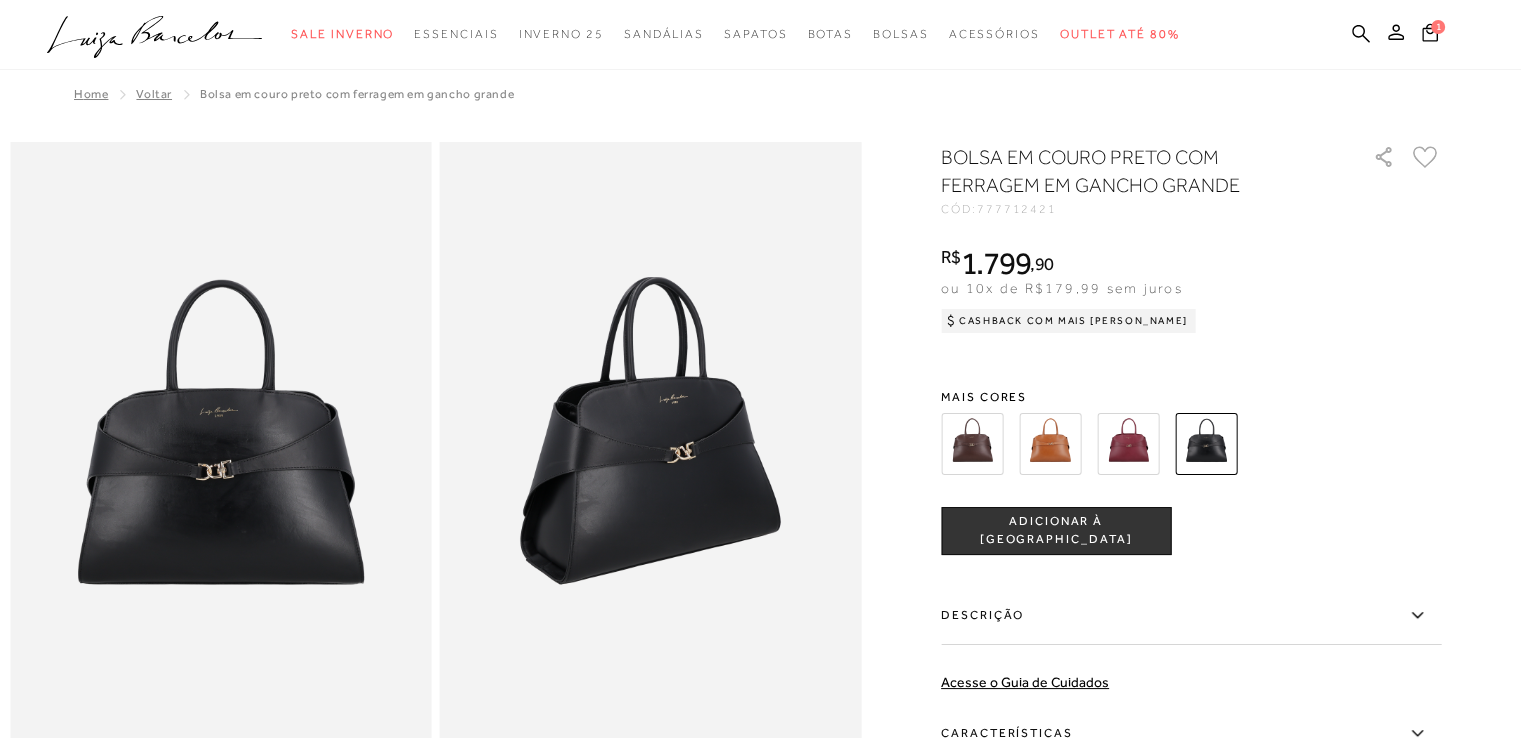 click at bounding box center [1128, 444] 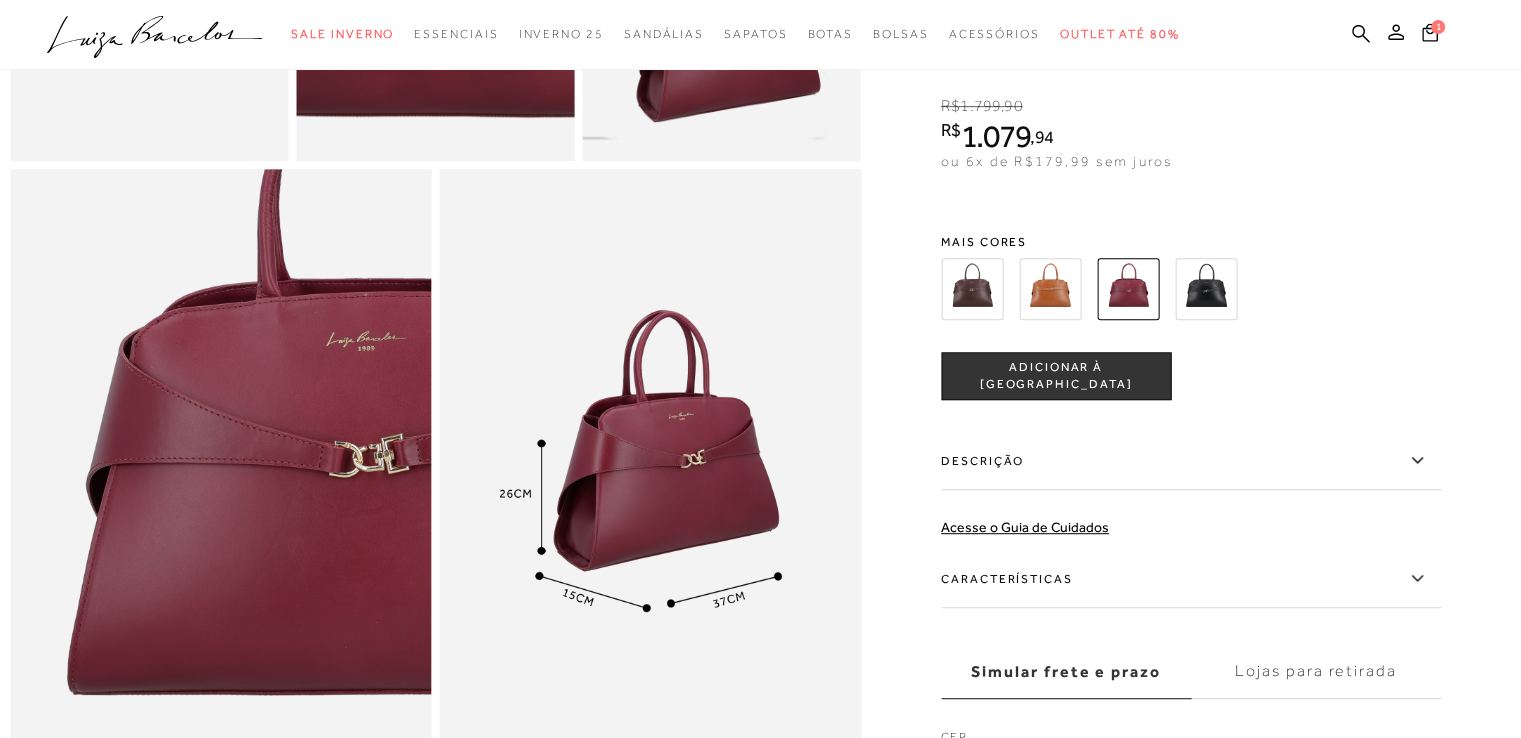 scroll, scrollTop: 1100, scrollLeft: 0, axis: vertical 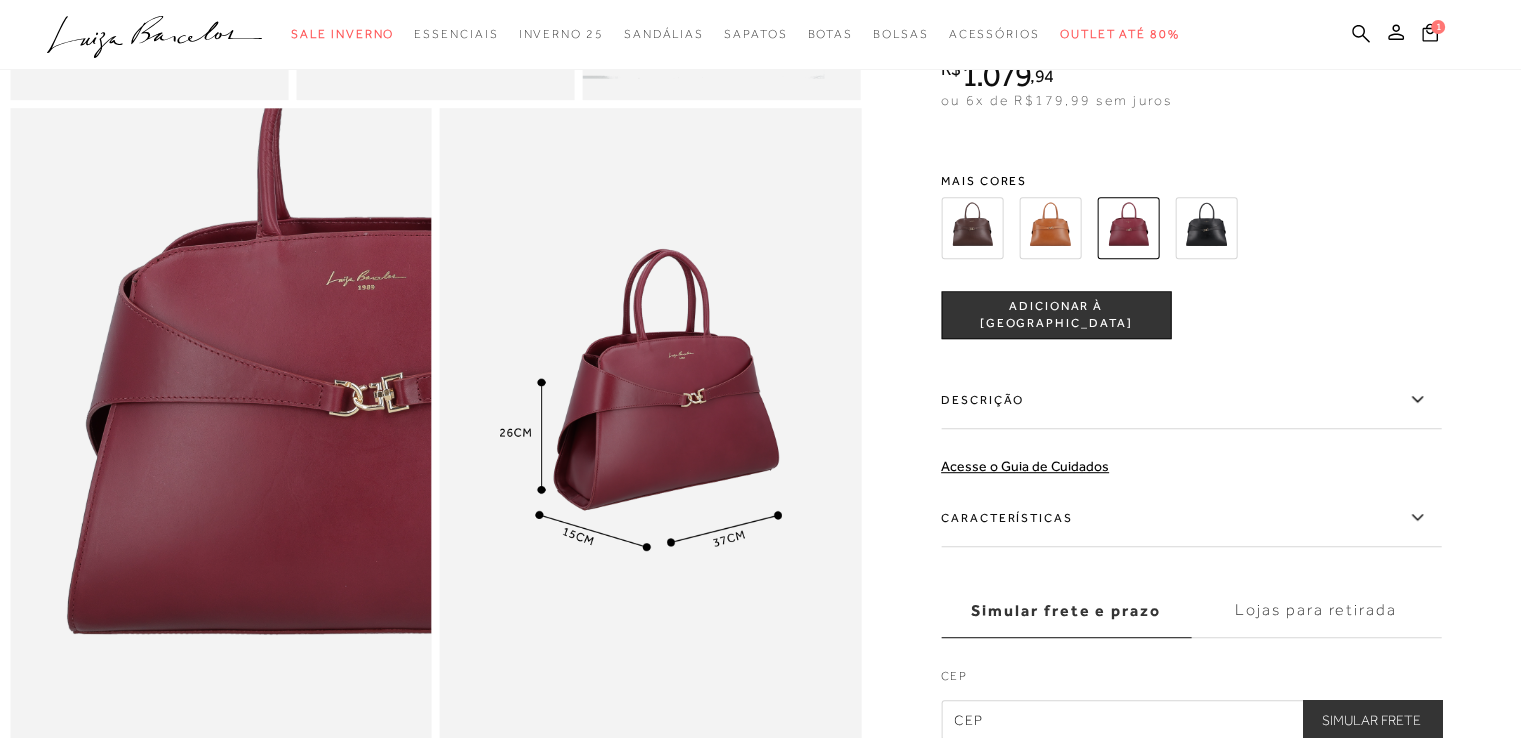 click on "ADICIONAR À [GEOGRAPHIC_DATA]" at bounding box center (1056, 315) 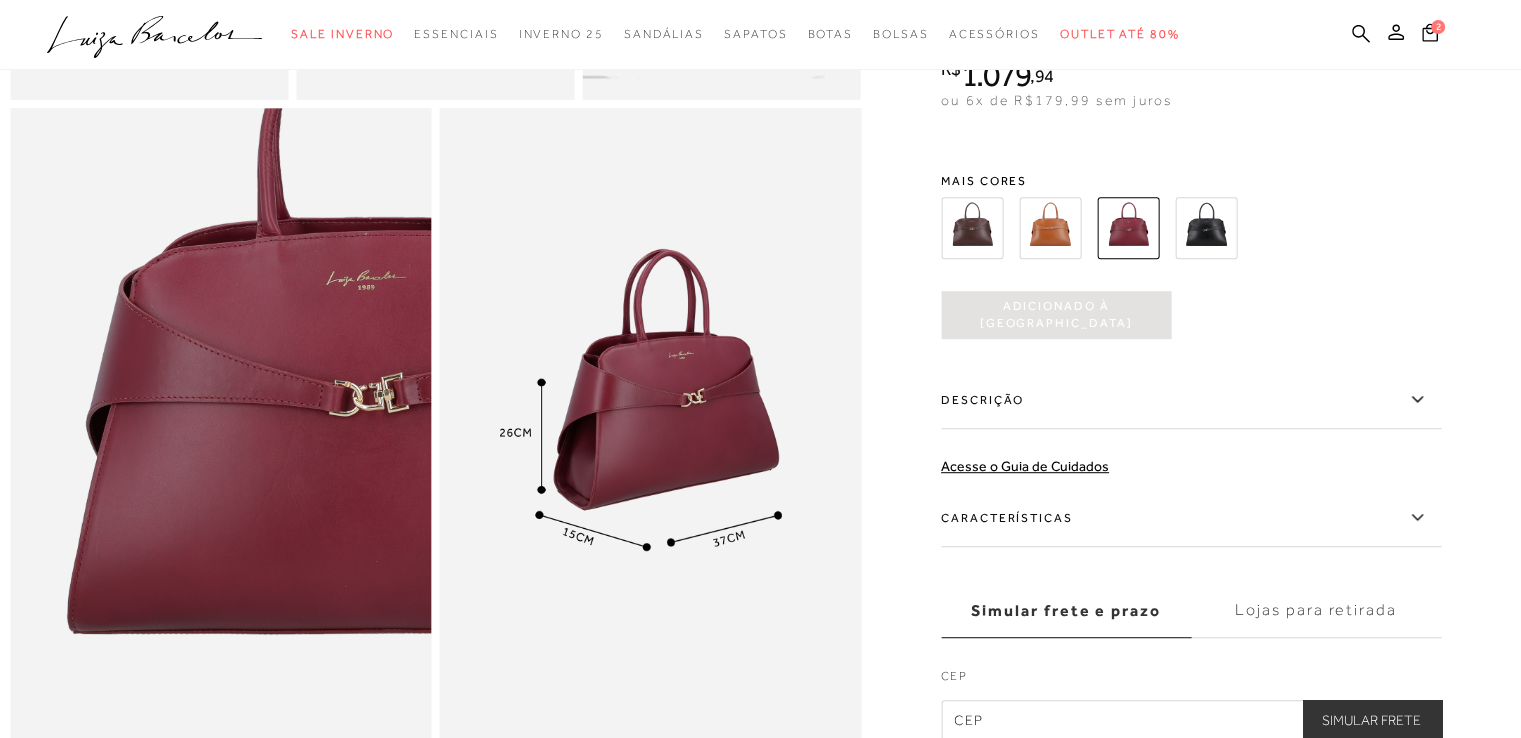 scroll, scrollTop: 0, scrollLeft: 0, axis: both 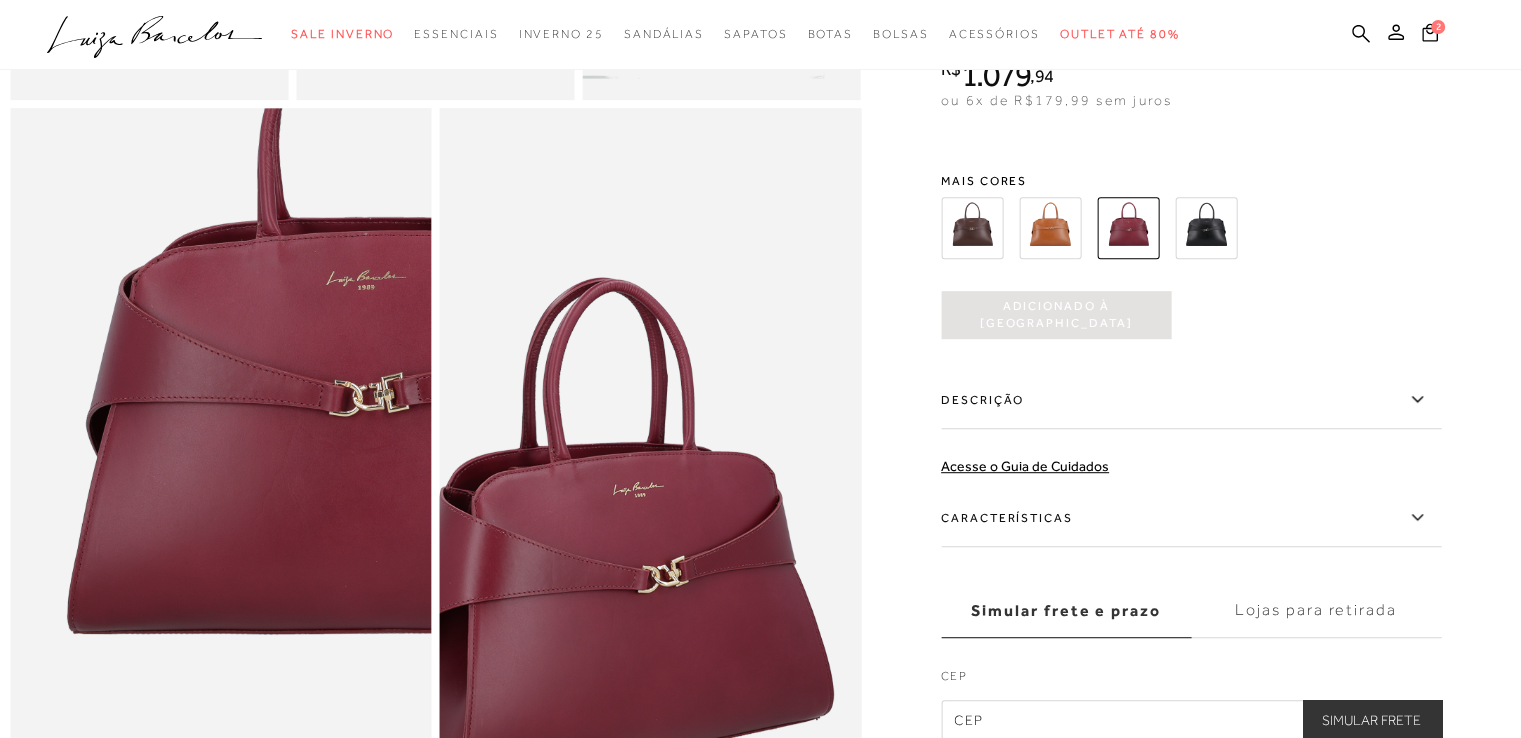 click at bounding box center (576, 627) 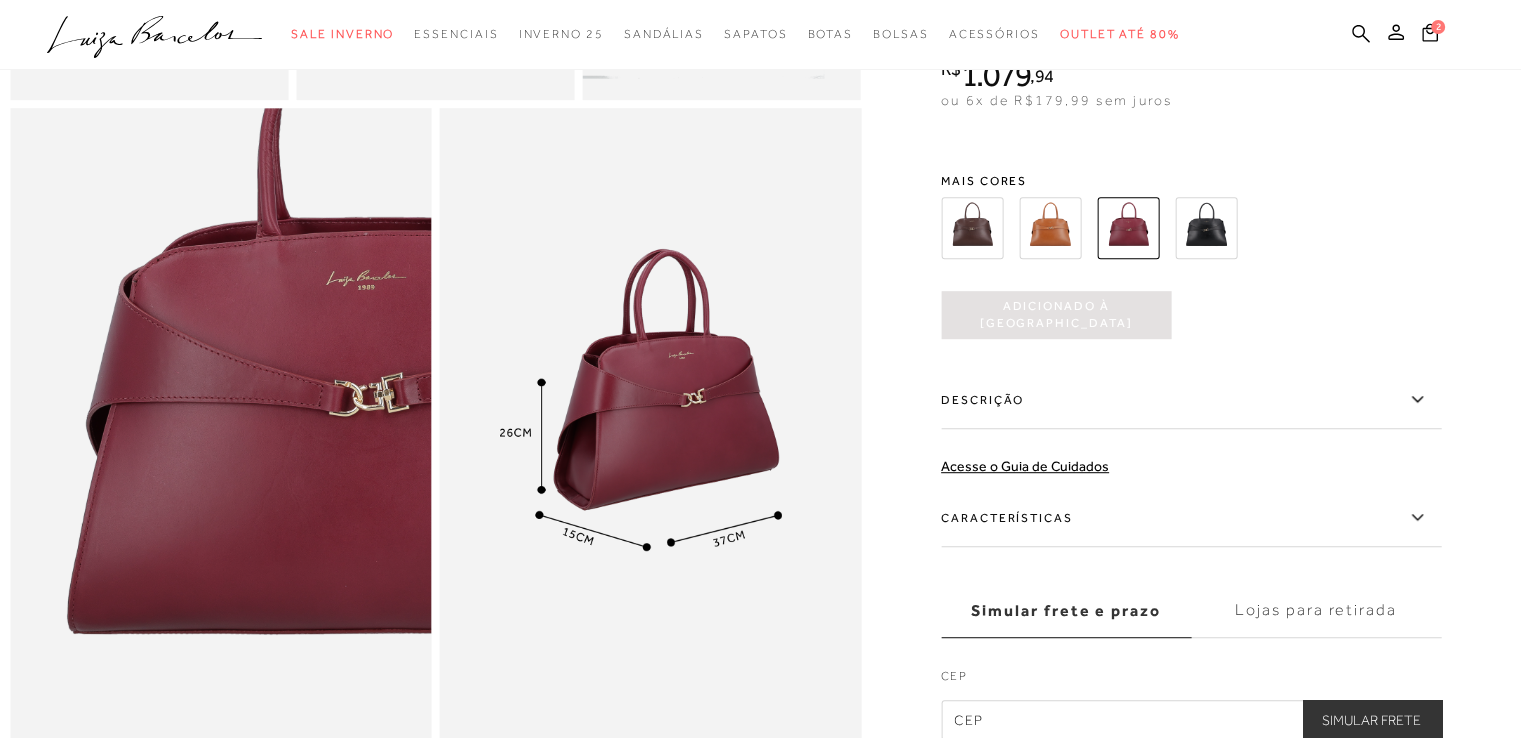scroll, scrollTop: 0, scrollLeft: 0, axis: both 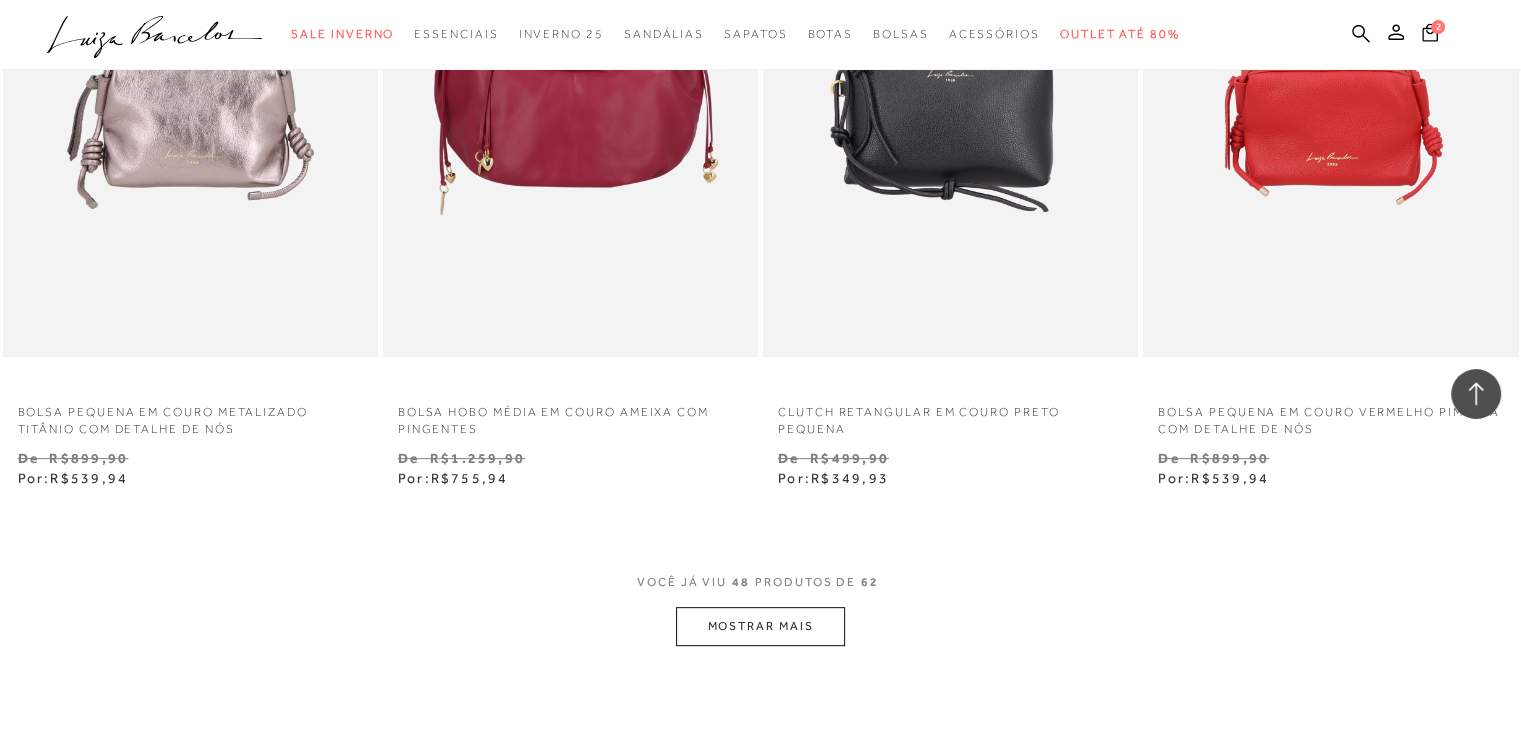 click on "MOSTRAR MAIS" at bounding box center (760, 626) 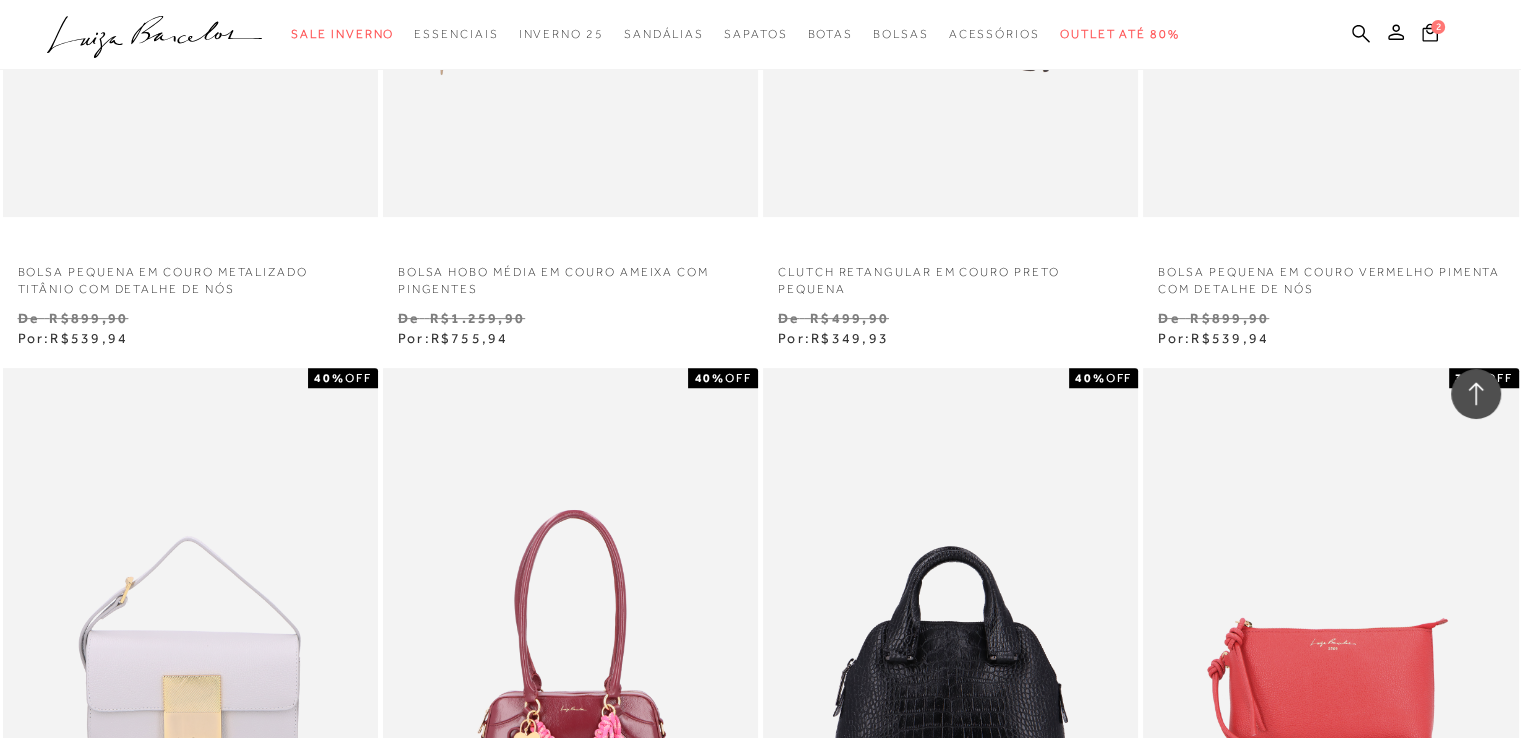 scroll, scrollTop: 8300, scrollLeft: 0, axis: vertical 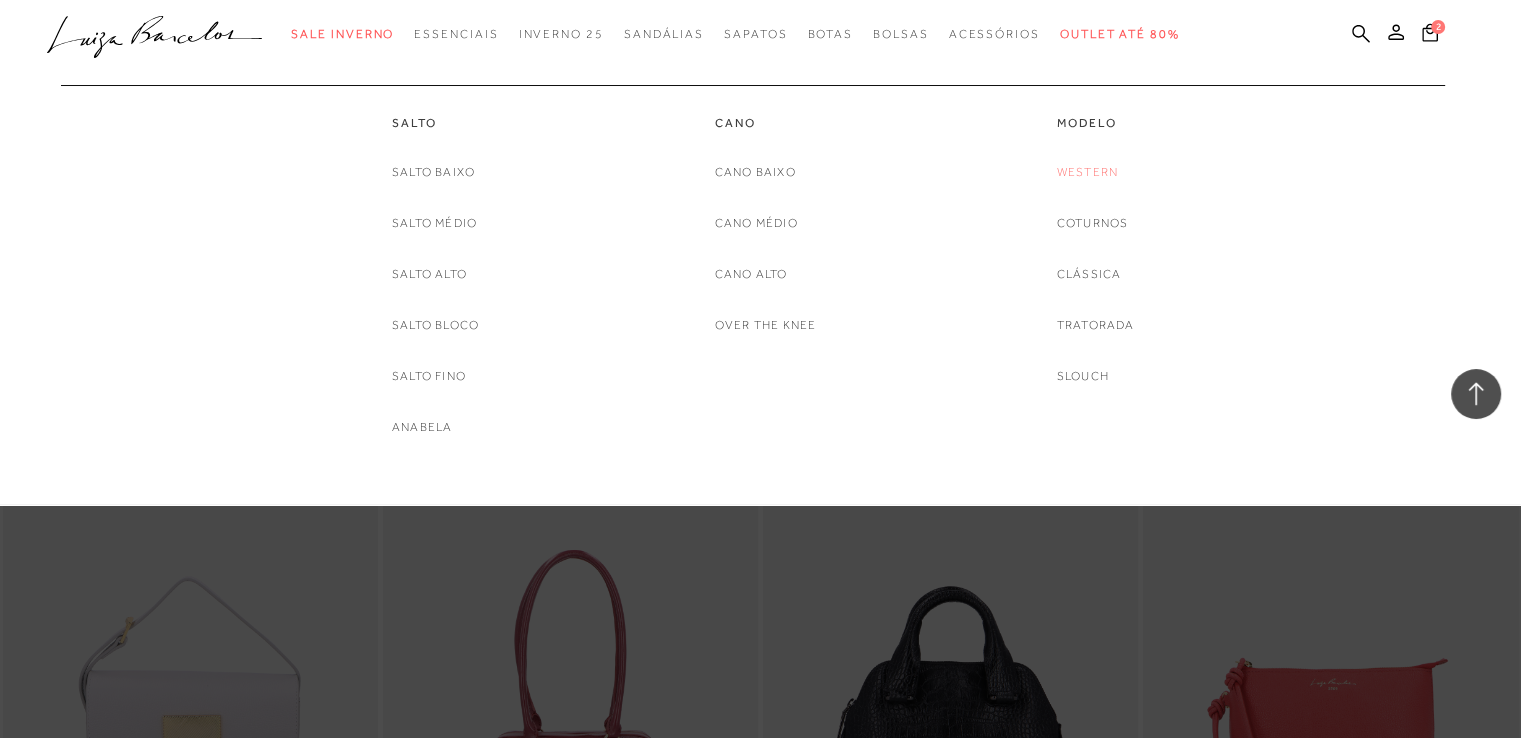click on "Western" at bounding box center [1087, 172] 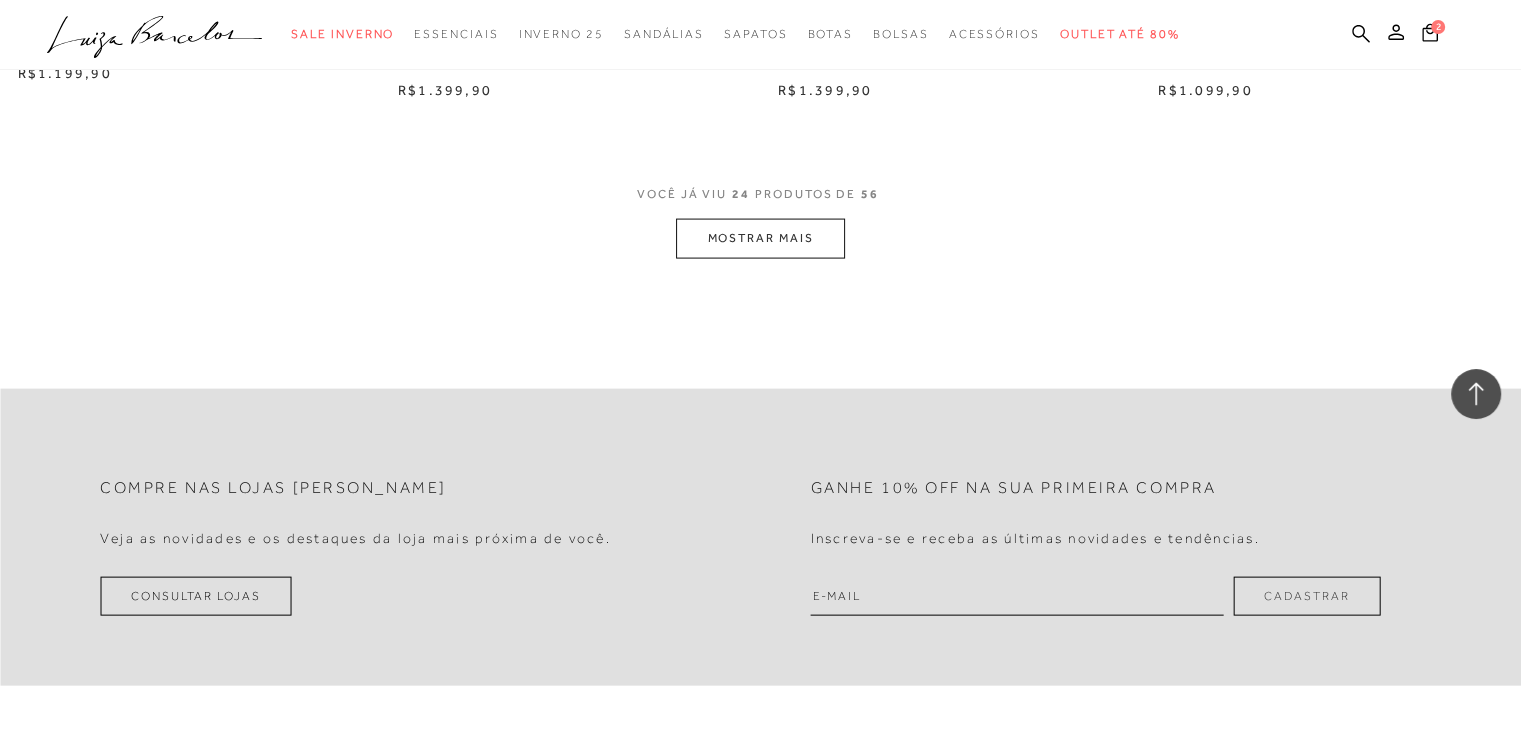scroll, scrollTop: 4200, scrollLeft: 0, axis: vertical 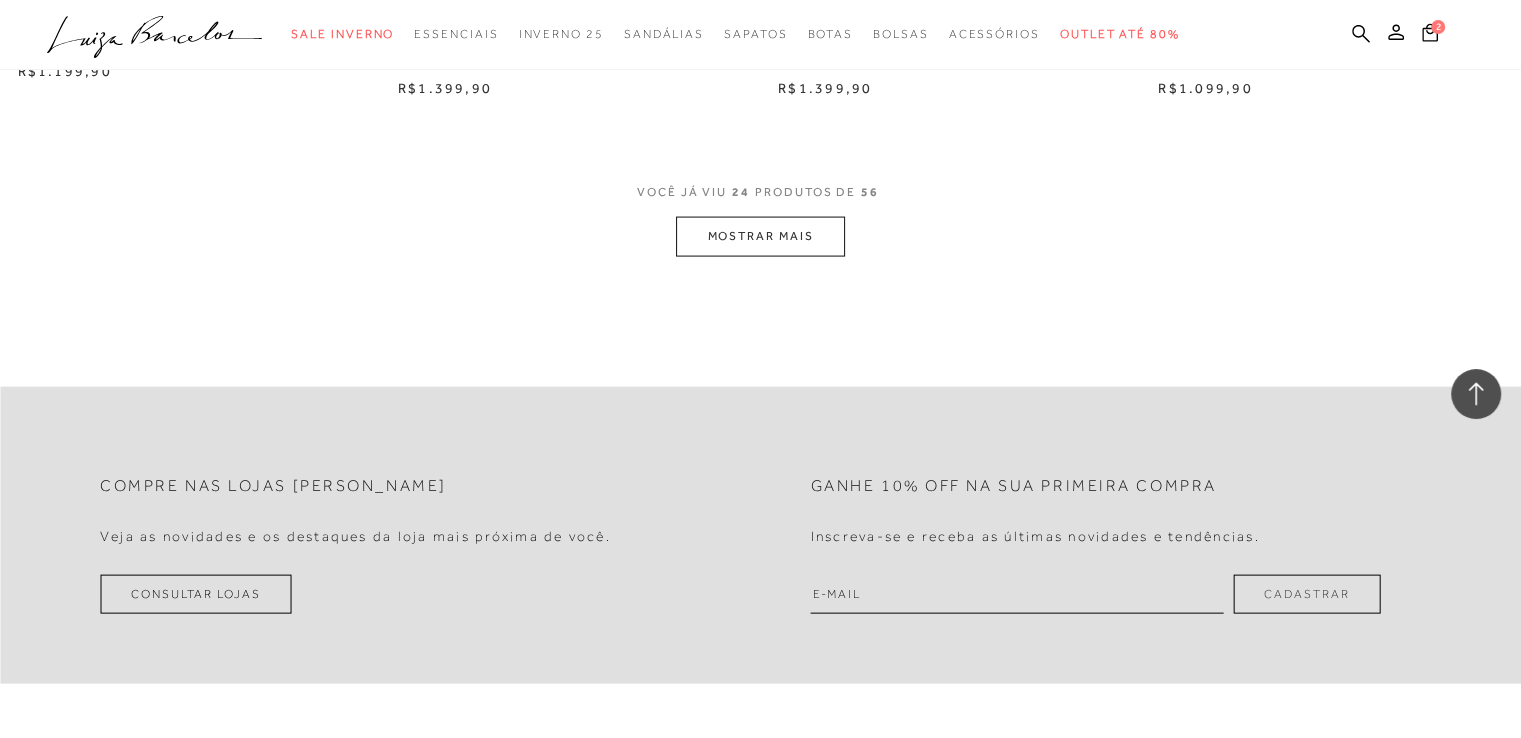 click on "MOSTRAR MAIS" at bounding box center [760, 236] 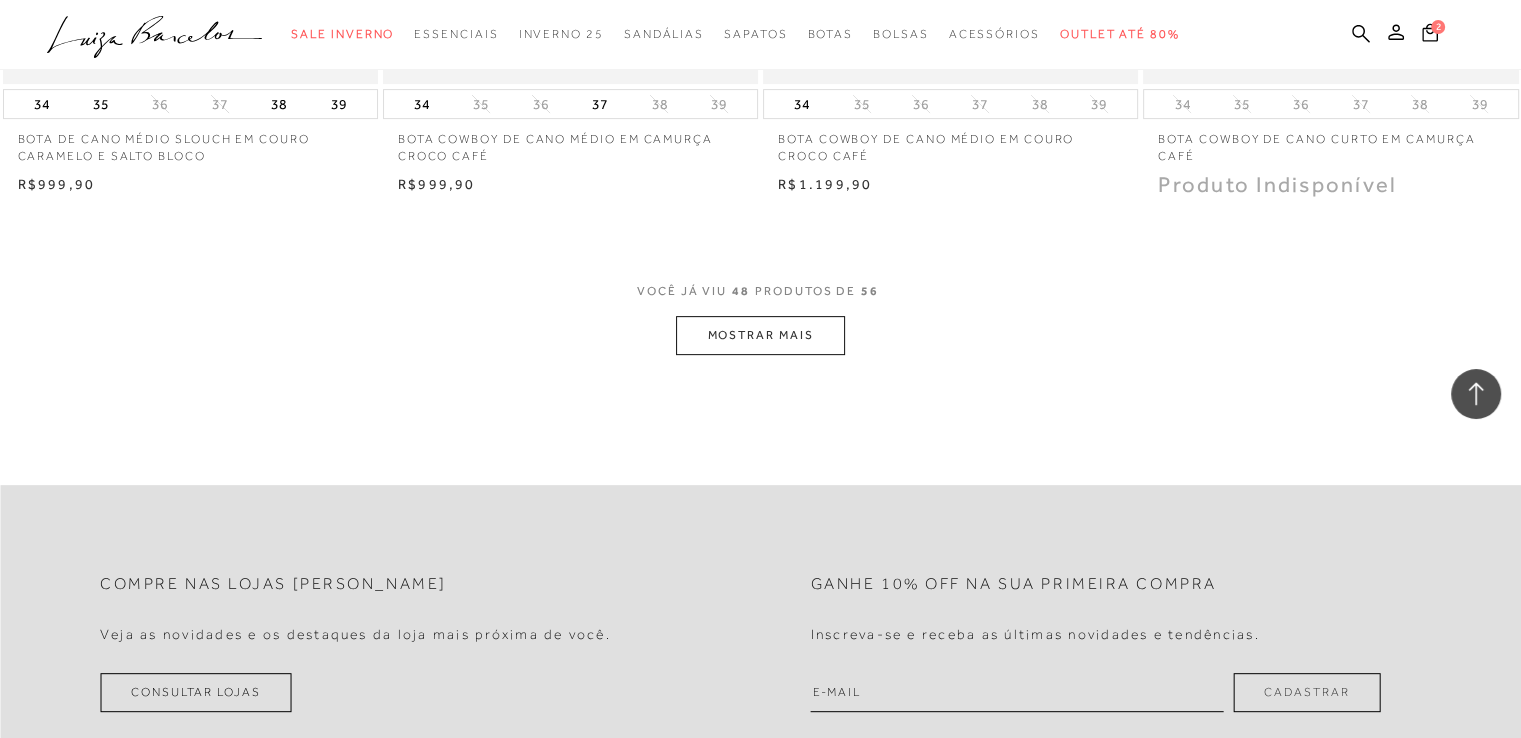 scroll, scrollTop: 8300, scrollLeft: 0, axis: vertical 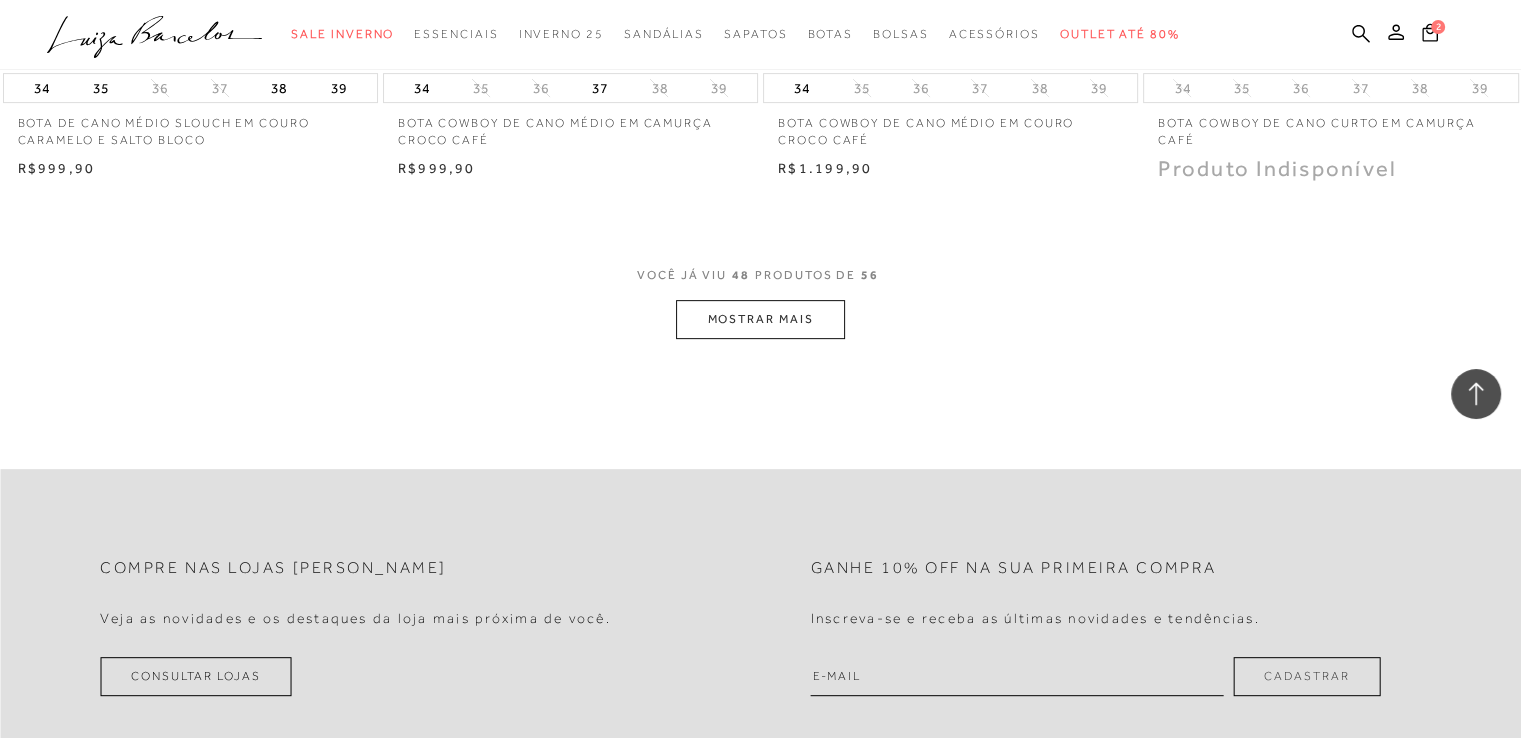 click on "MOSTRAR MAIS" at bounding box center [760, 319] 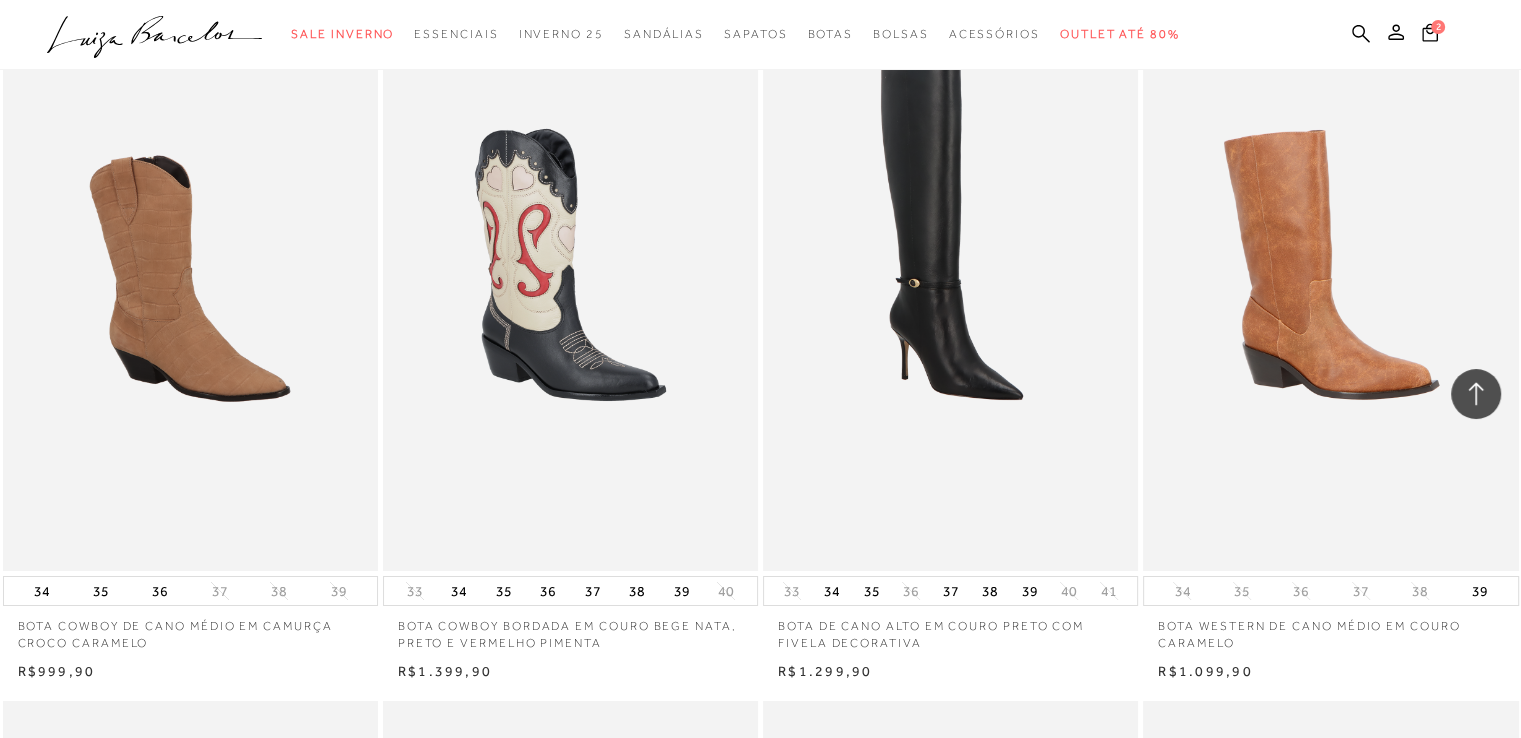 scroll, scrollTop: 7100, scrollLeft: 0, axis: vertical 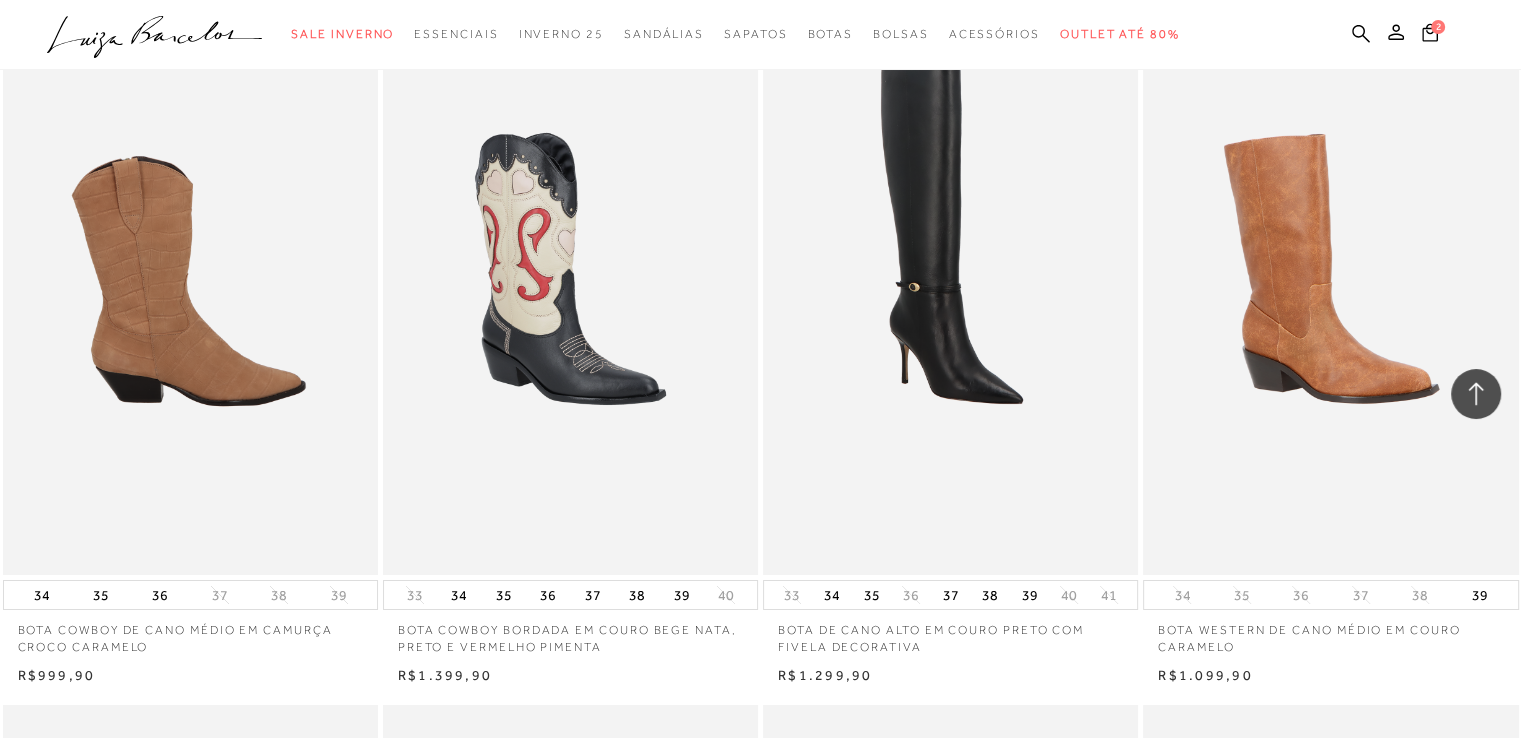 click at bounding box center [191, 293] 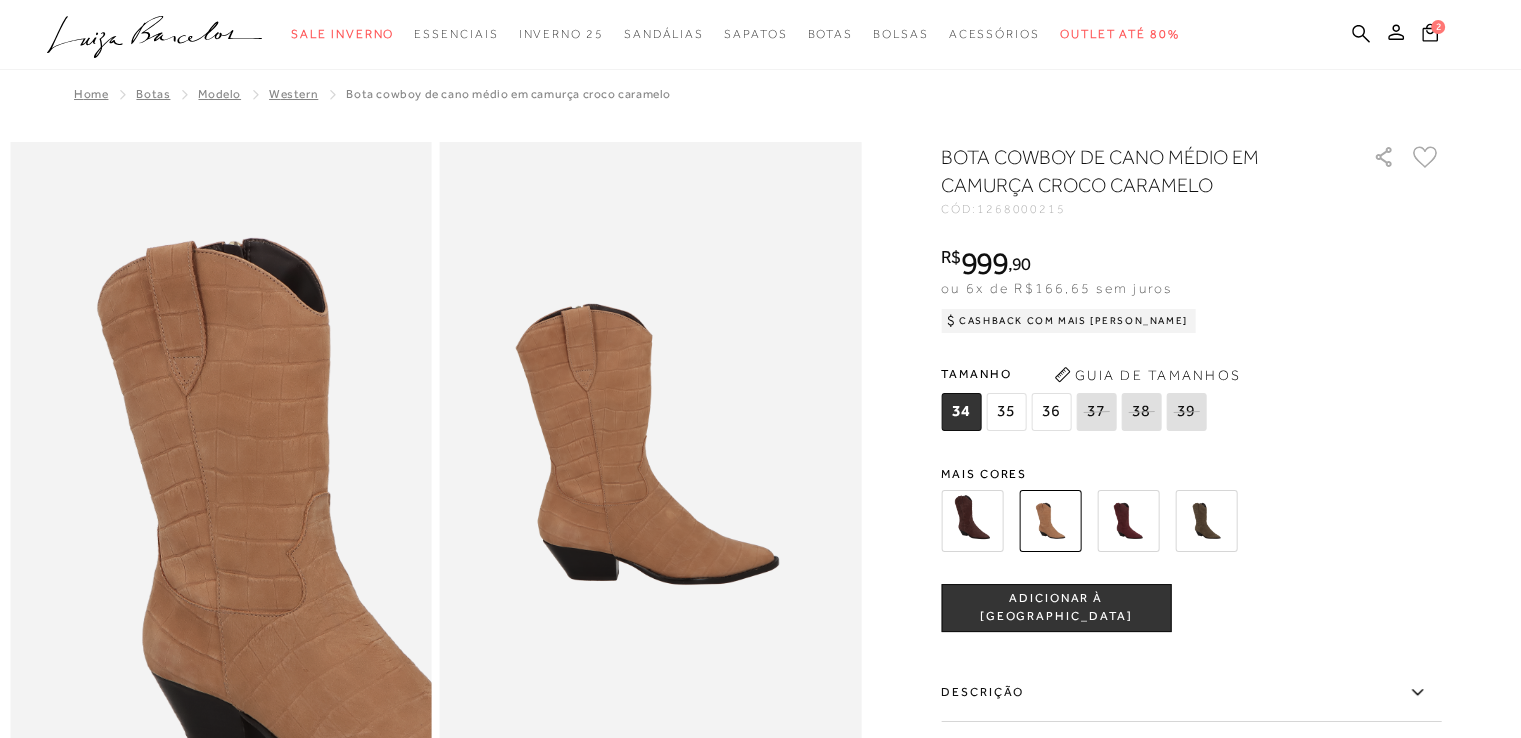 scroll, scrollTop: 0, scrollLeft: 0, axis: both 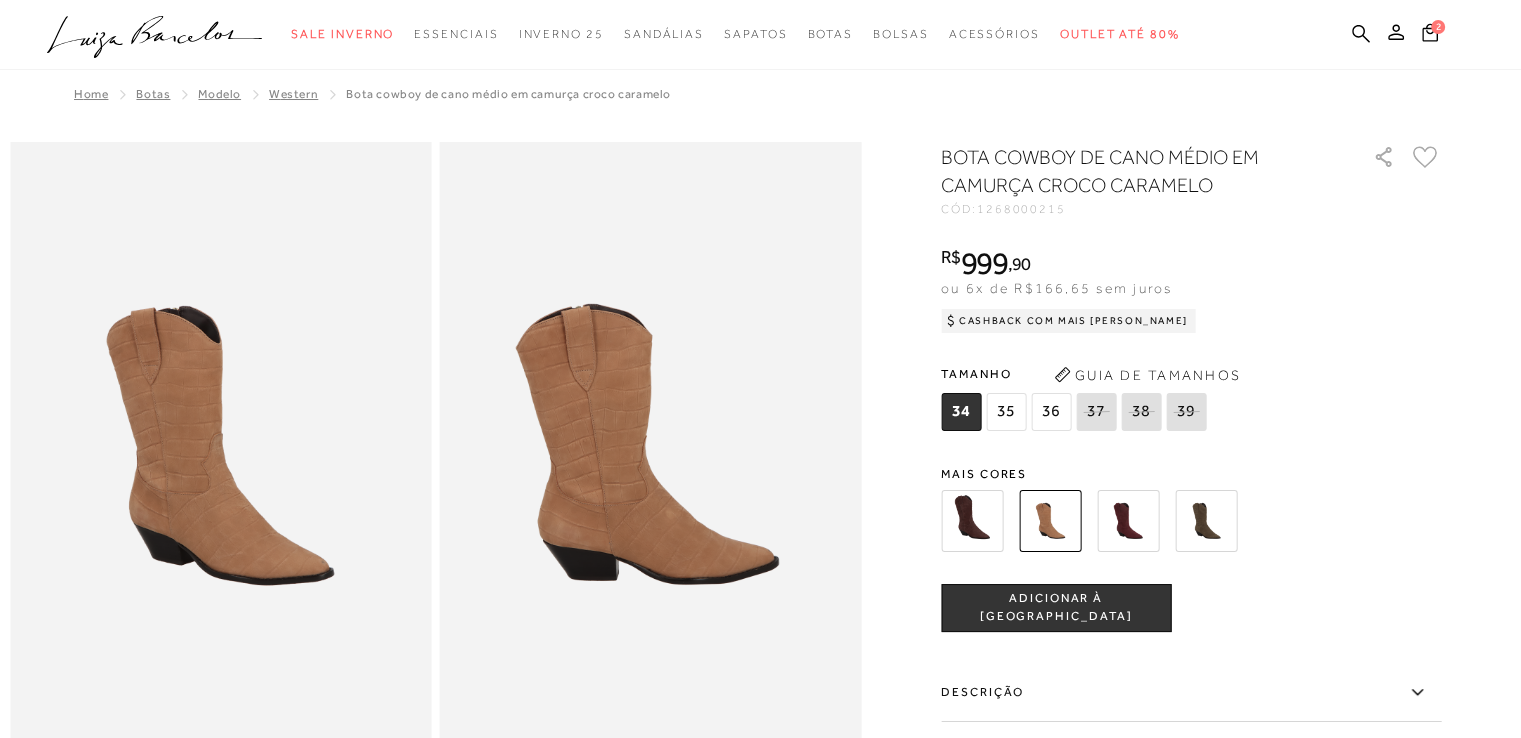 click on "36" at bounding box center (1051, 412) 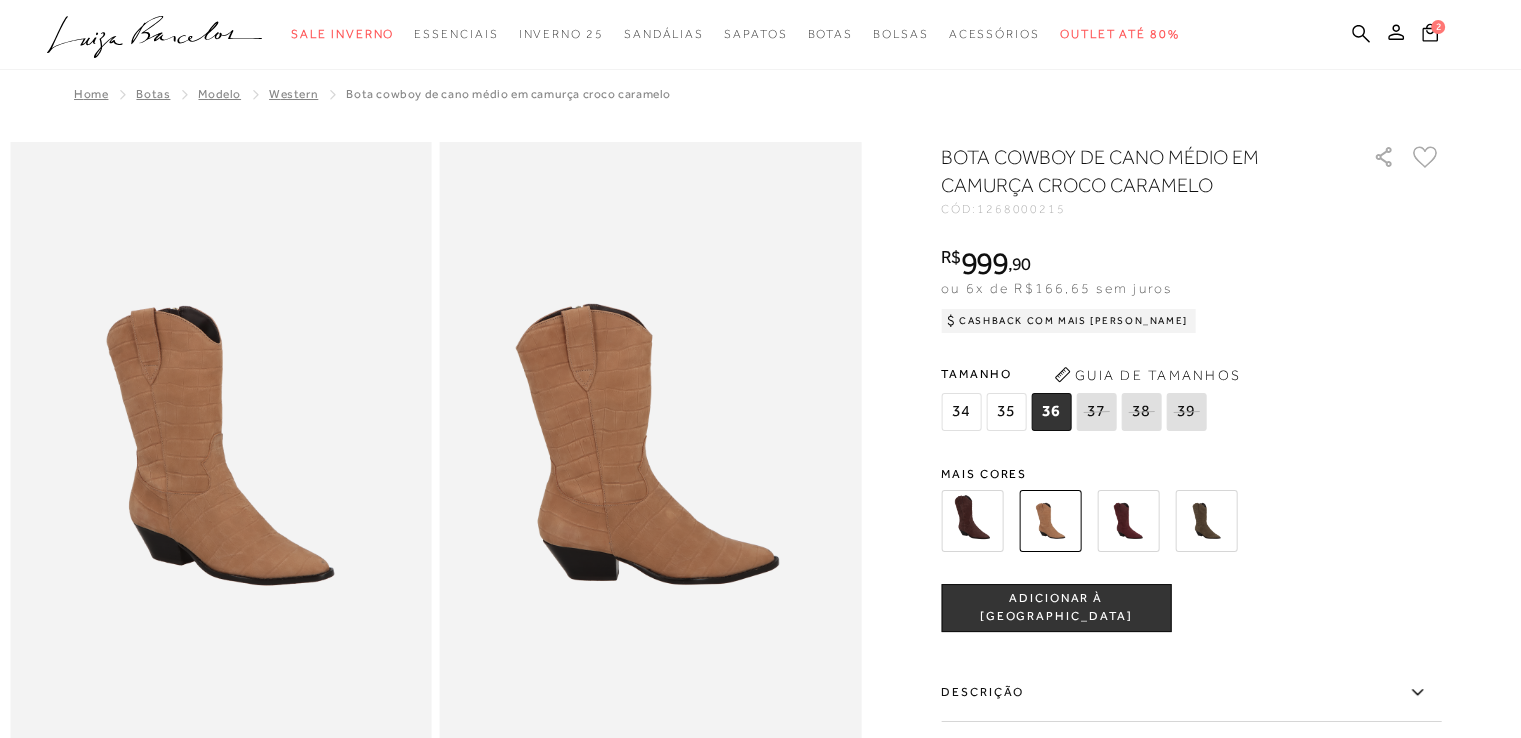 click at bounding box center (1128, 521) 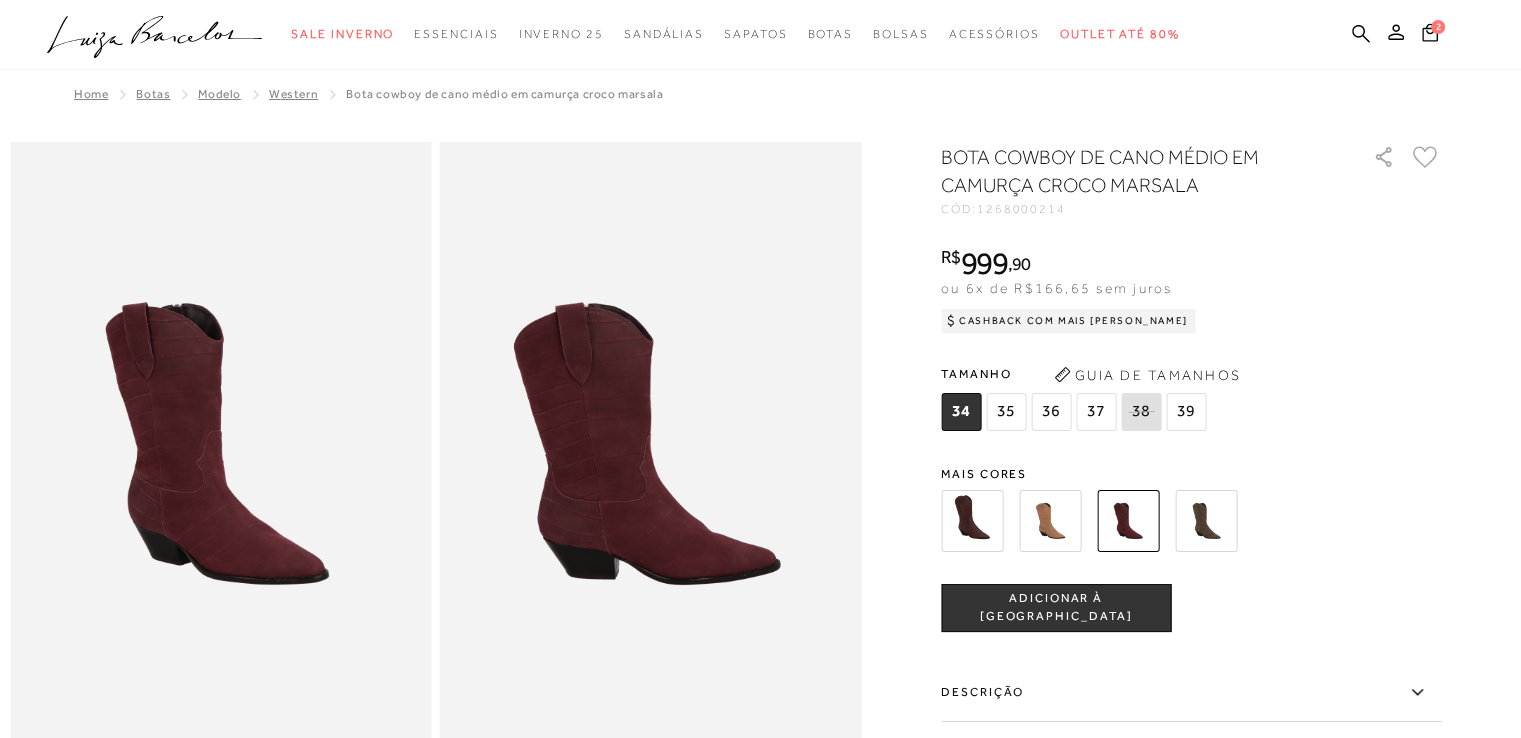 scroll, scrollTop: 0, scrollLeft: 0, axis: both 